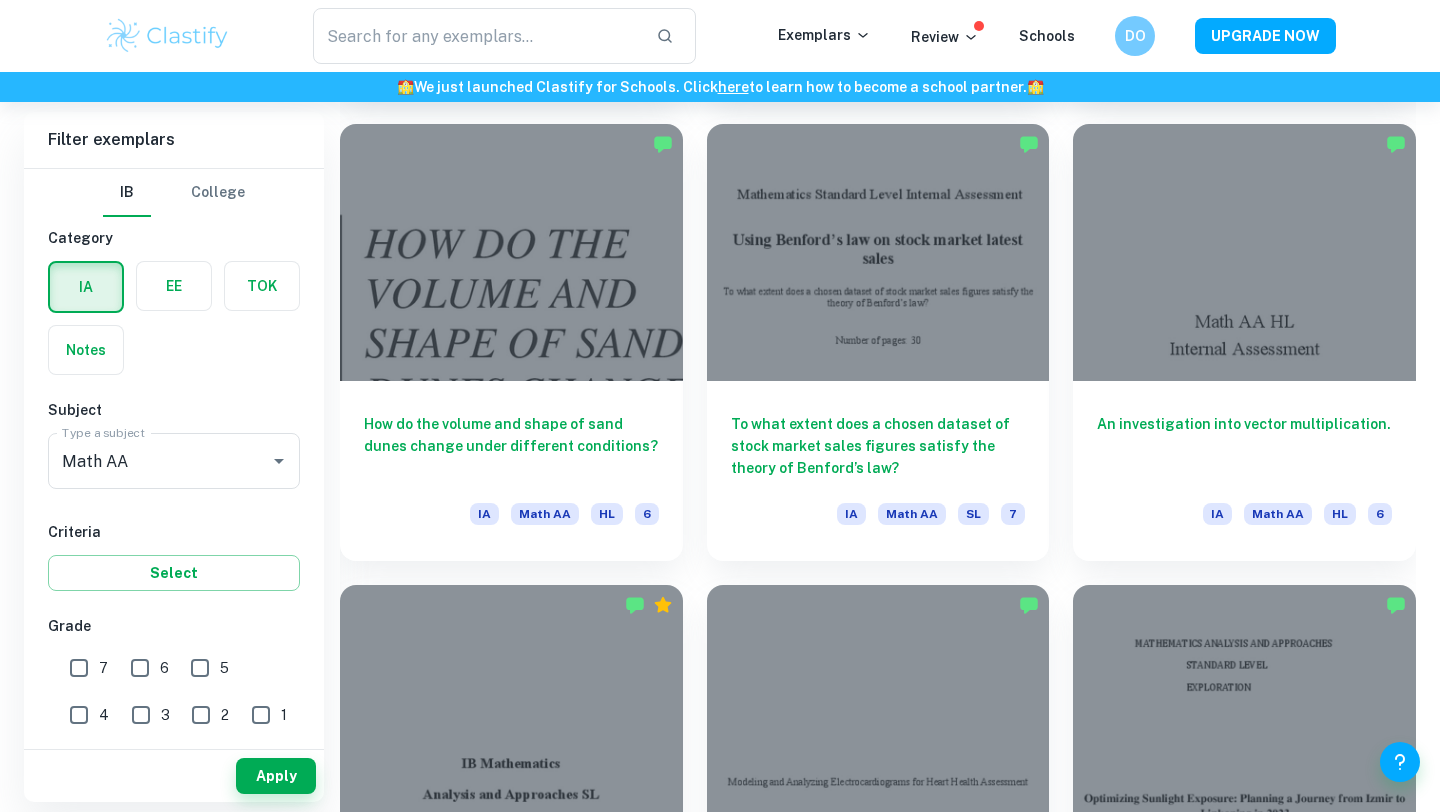scroll, scrollTop: 6546, scrollLeft: 0, axis: vertical 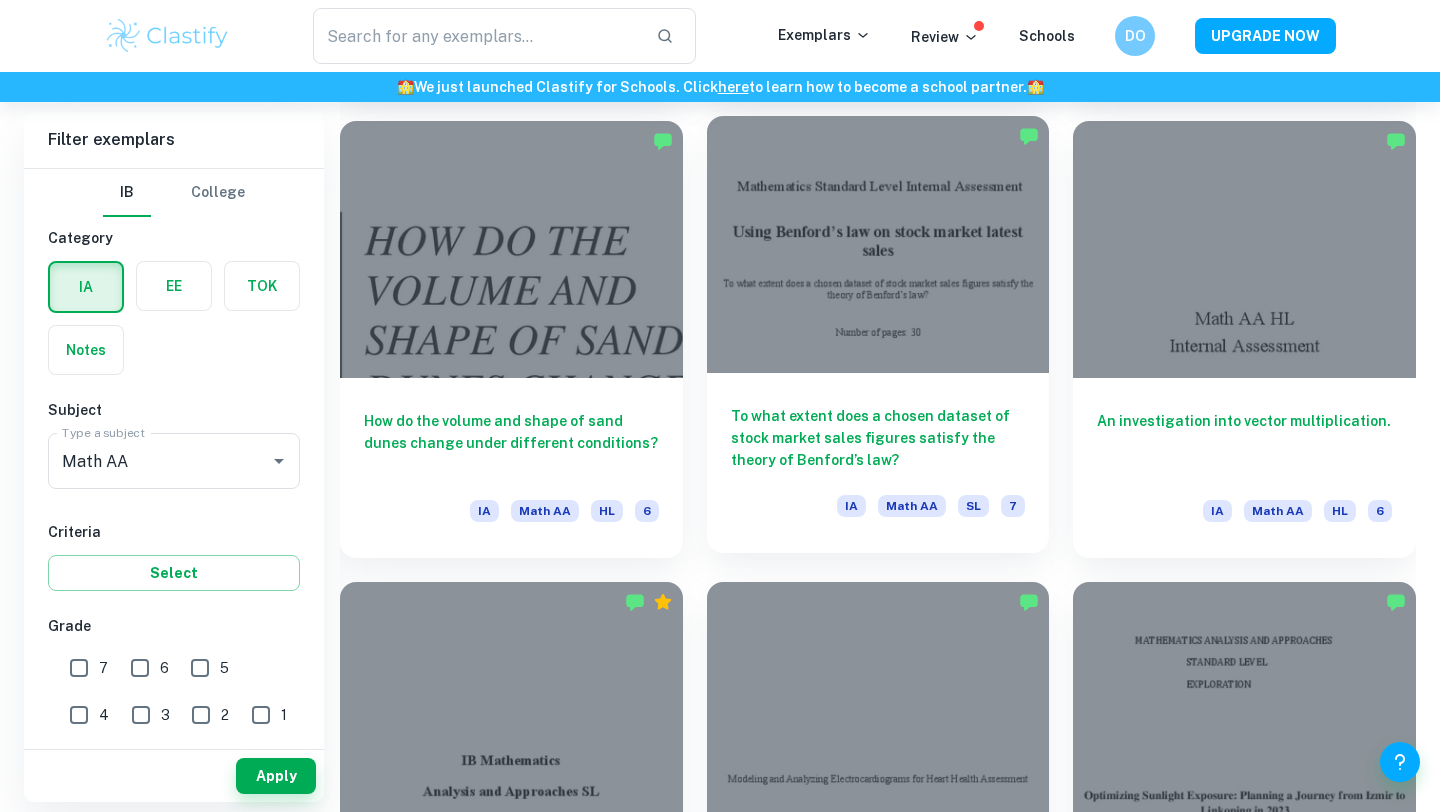 click on "To what extent does a chosen dataset of stock market sales figures satisfy the  theory of Benford’s law?" at bounding box center [878, 438] 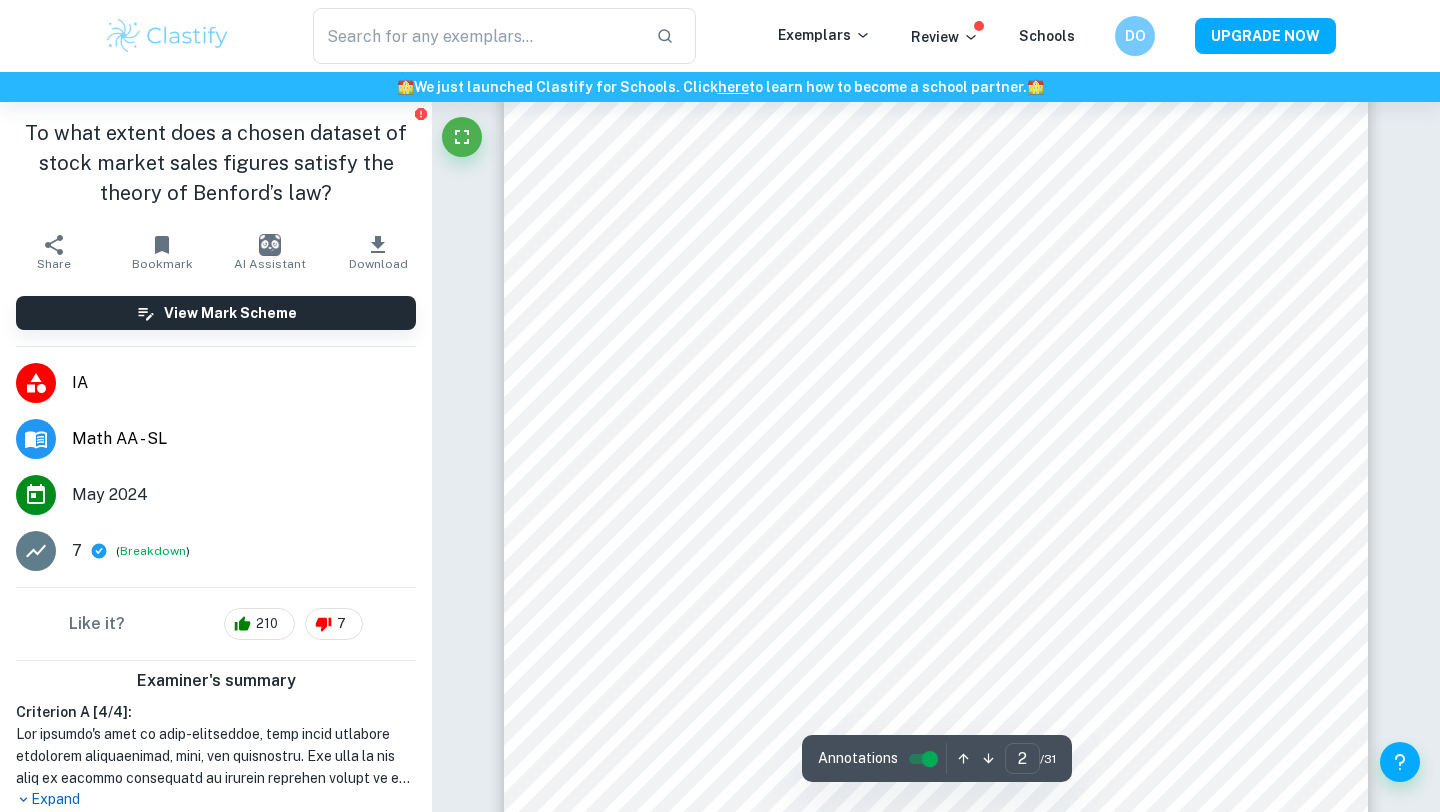scroll, scrollTop: 1731, scrollLeft: 0, axis: vertical 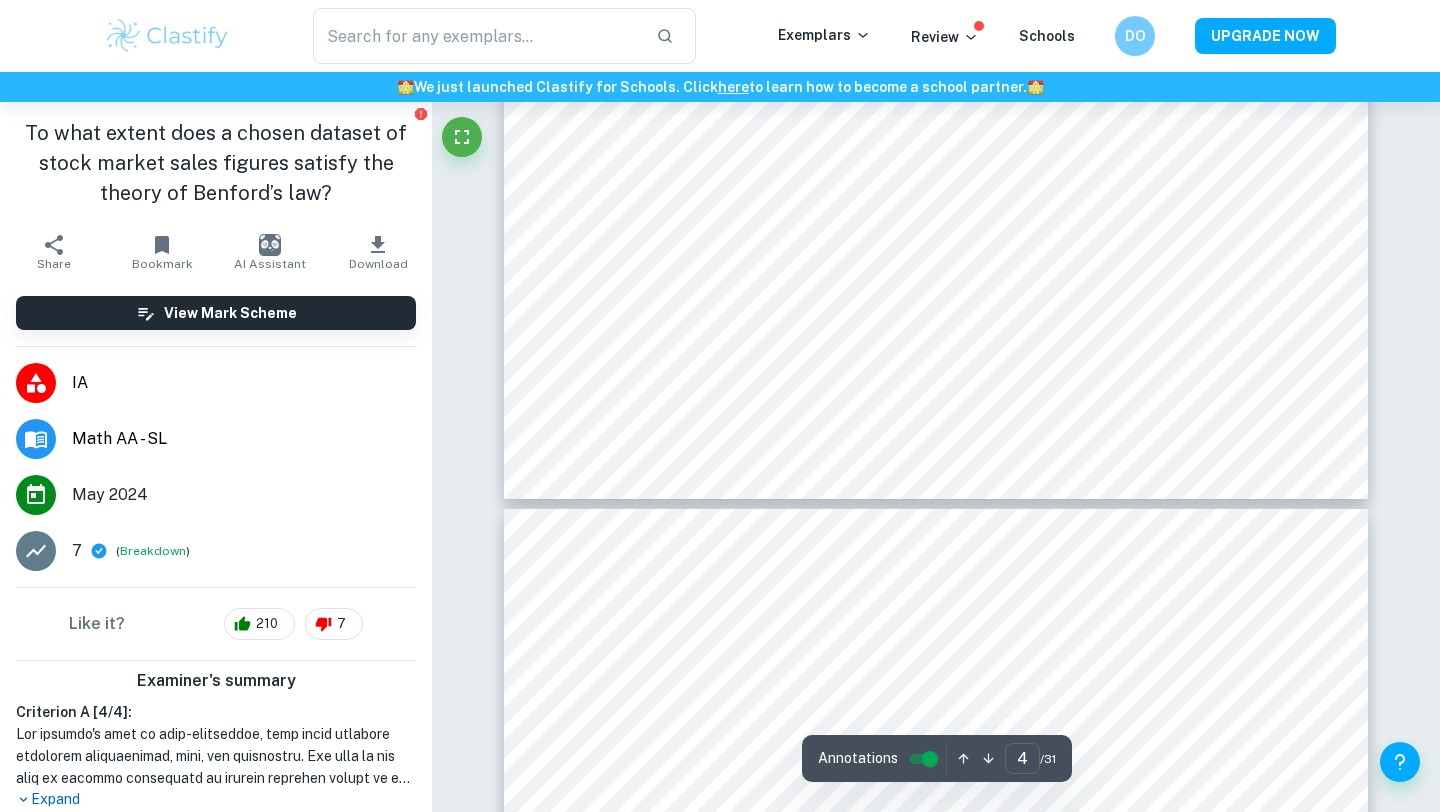 type on "5" 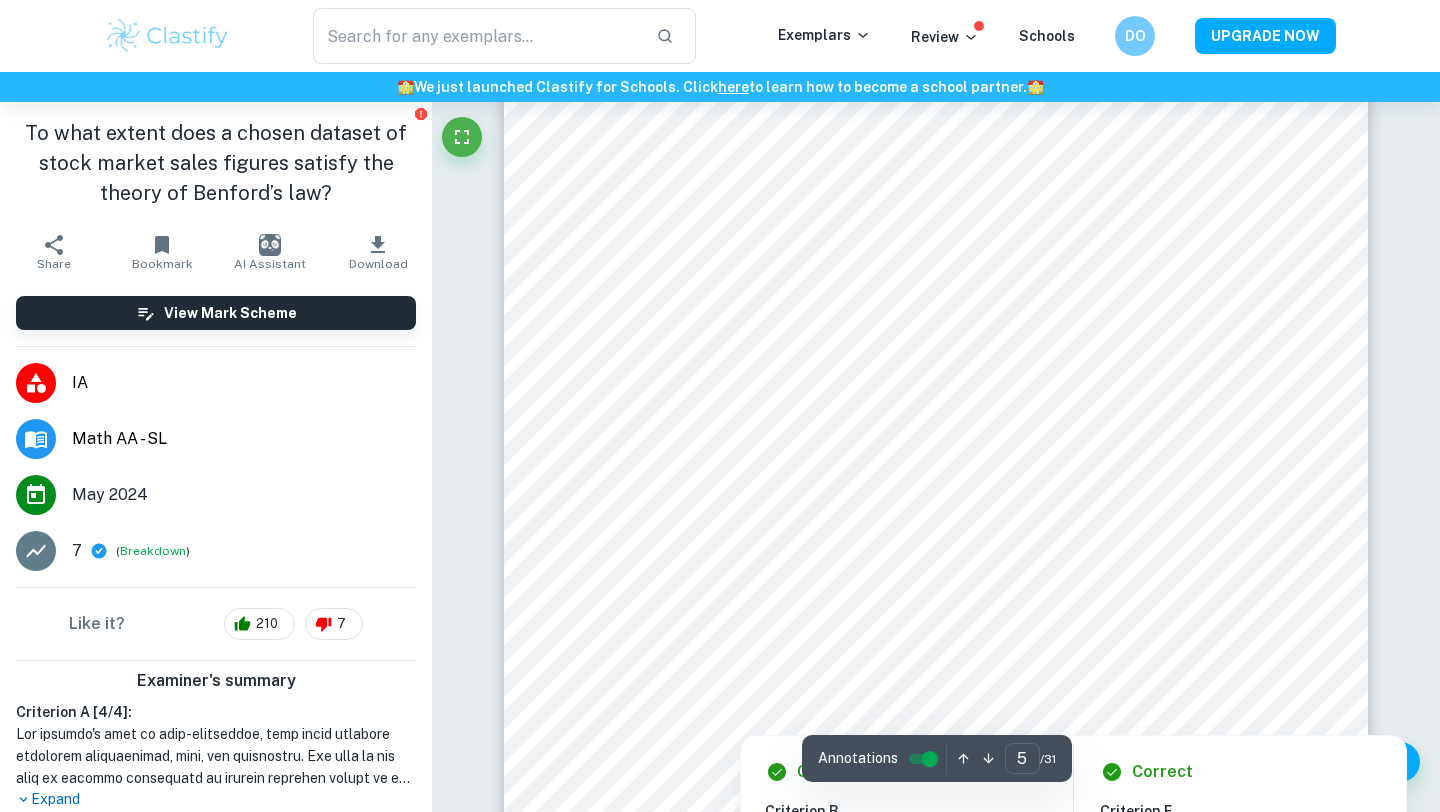 scroll, scrollTop: 5389, scrollLeft: 0, axis: vertical 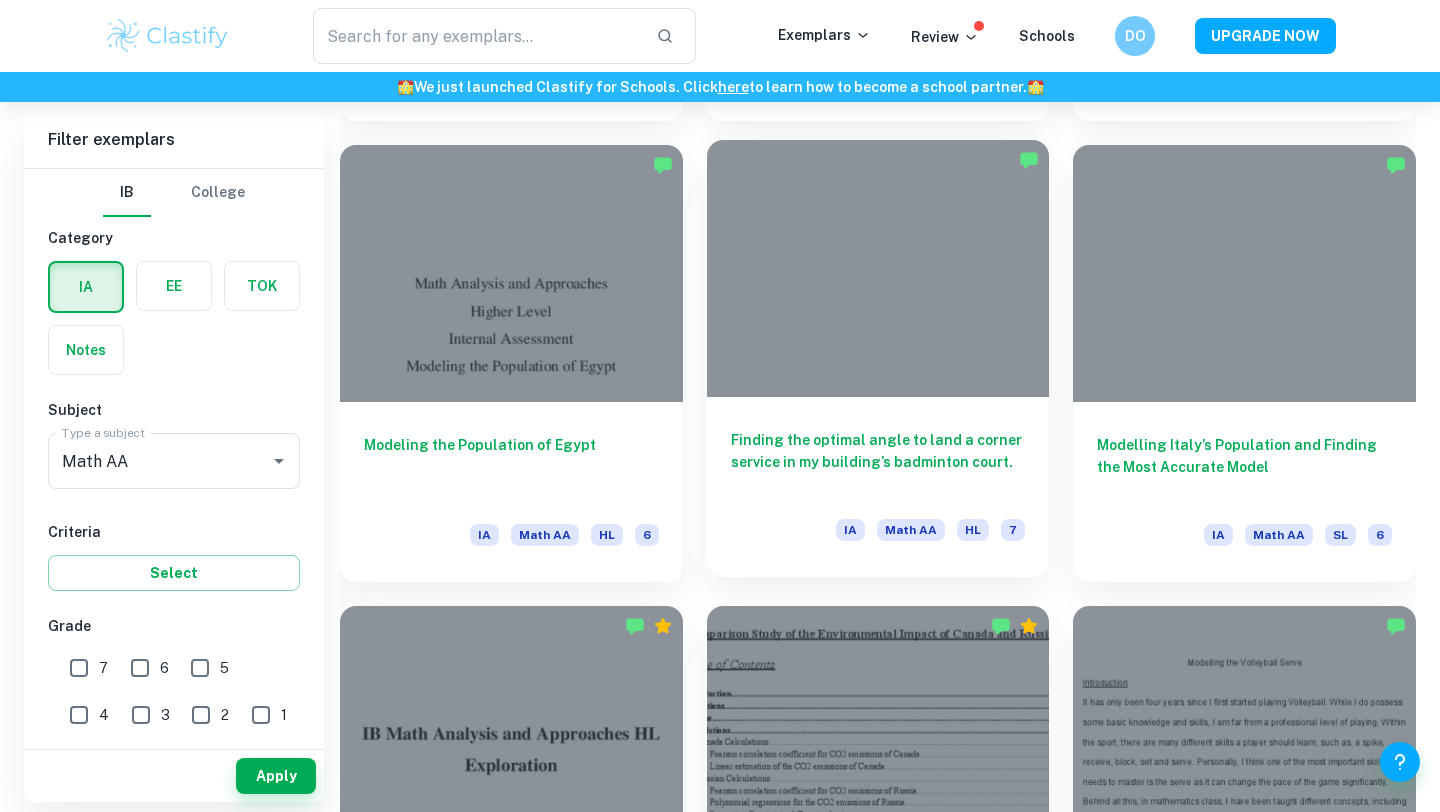 click on "Finding the optimal angle to land a corner service in my building’s badminton court." at bounding box center (878, 462) 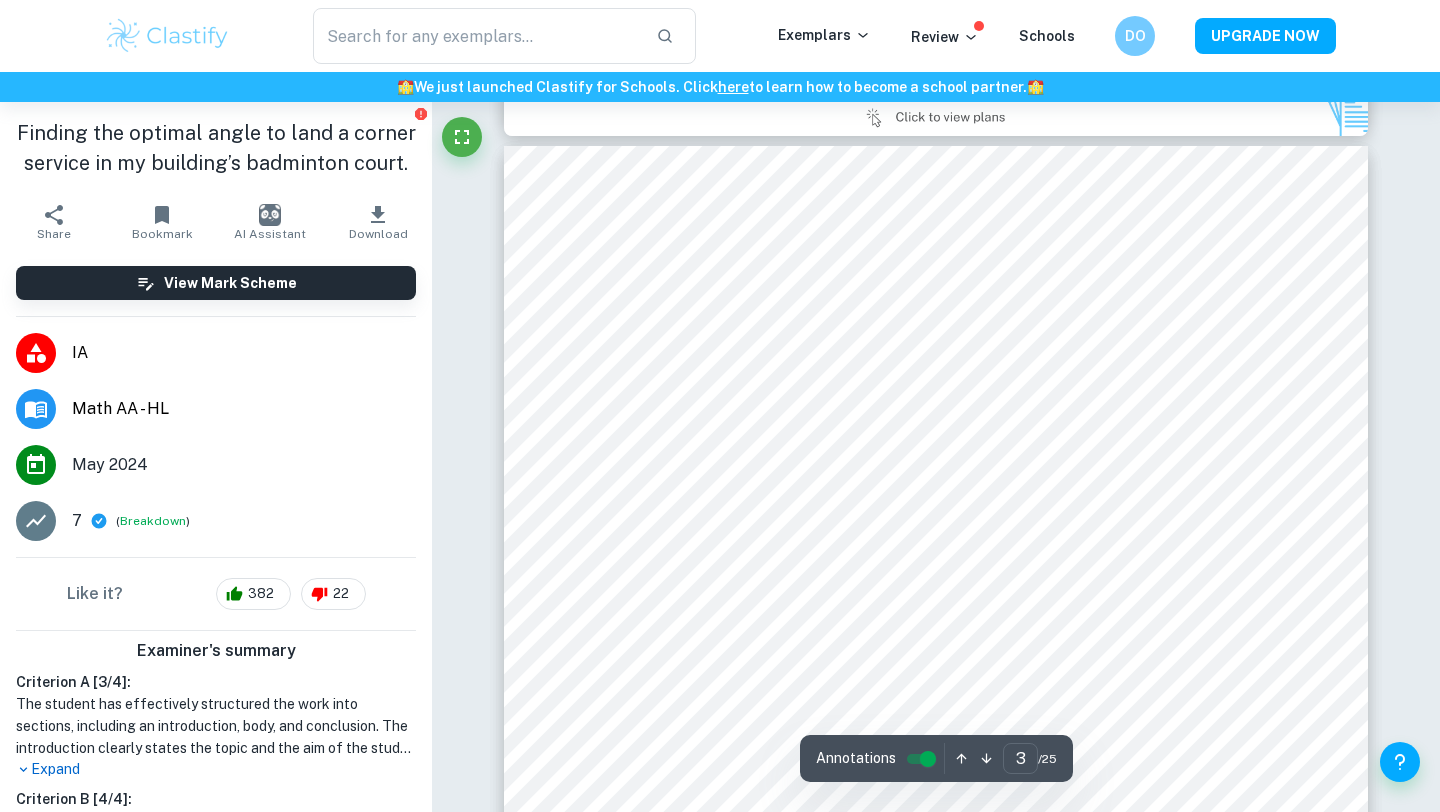 scroll, scrollTop: 2720, scrollLeft: 0, axis: vertical 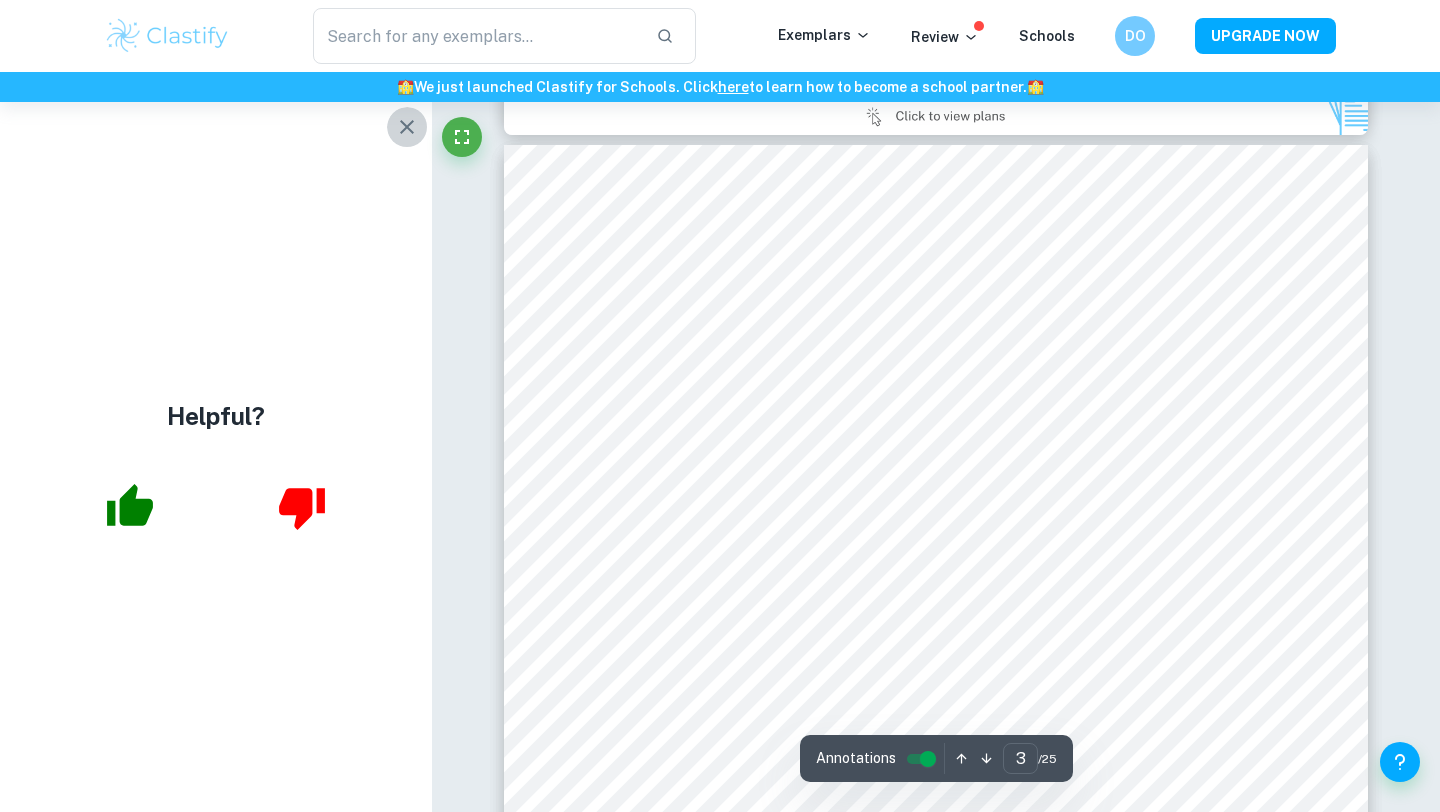 click 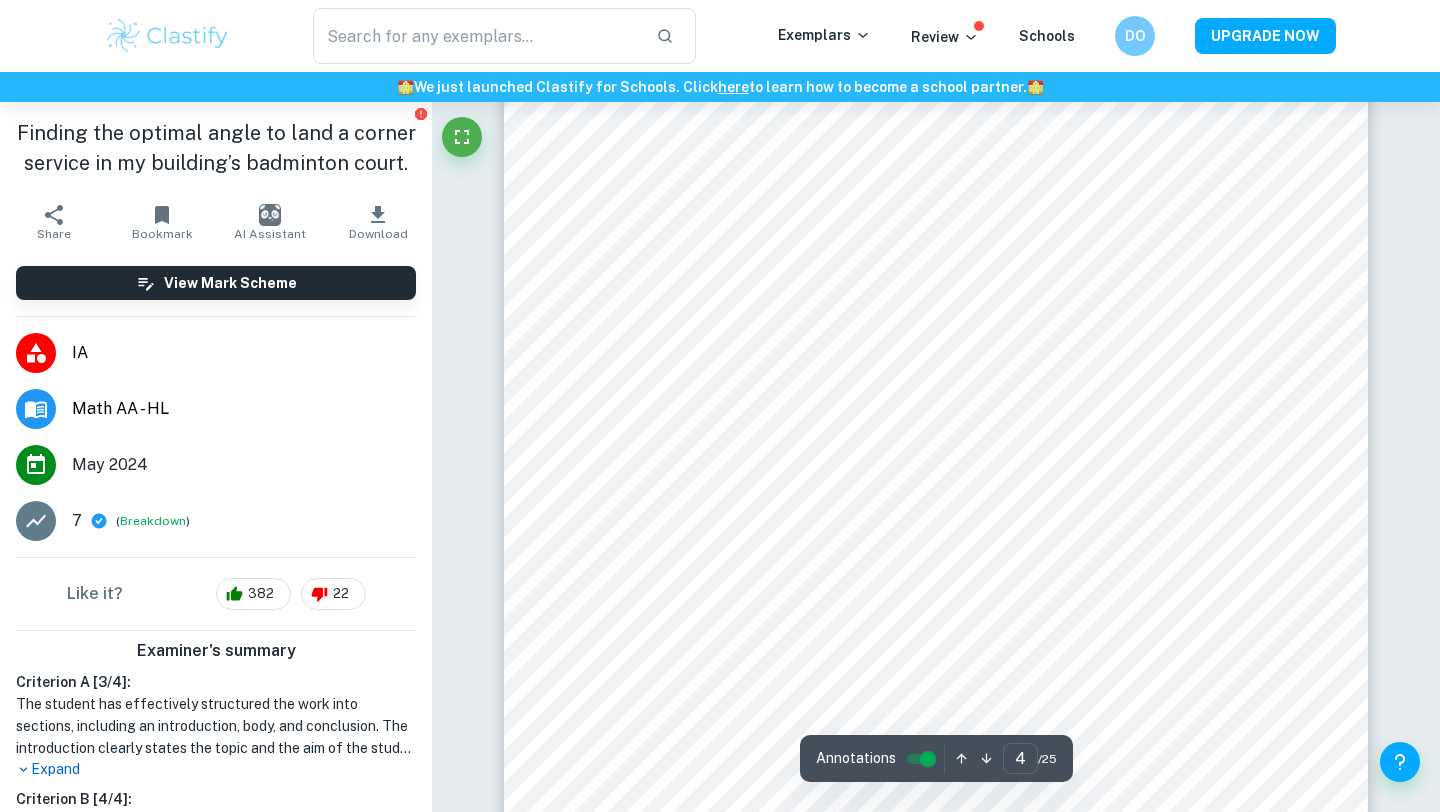 scroll, scrollTop: 4361, scrollLeft: 0, axis: vertical 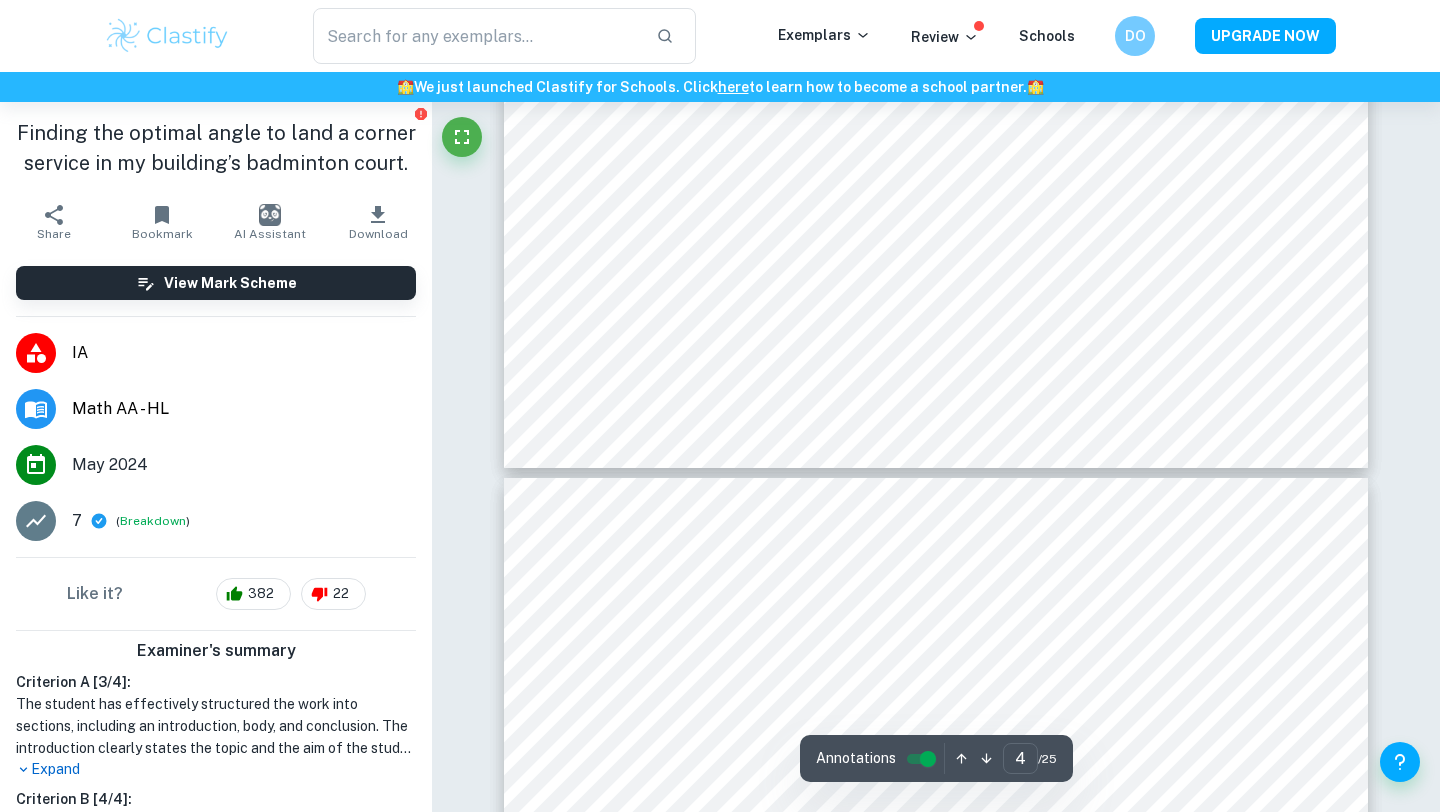 type on "5" 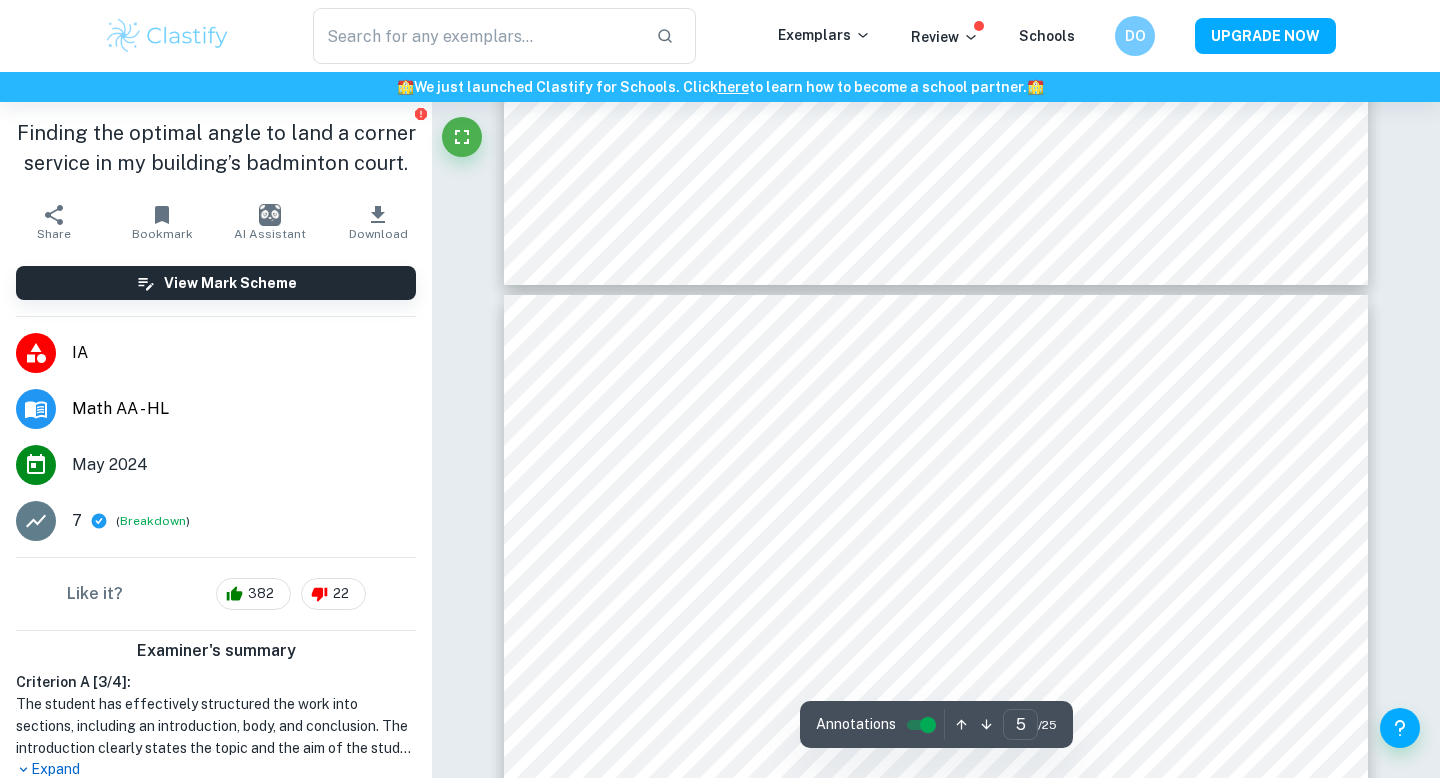 scroll, scrollTop: 5028, scrollLeft: 0, axis: vertical 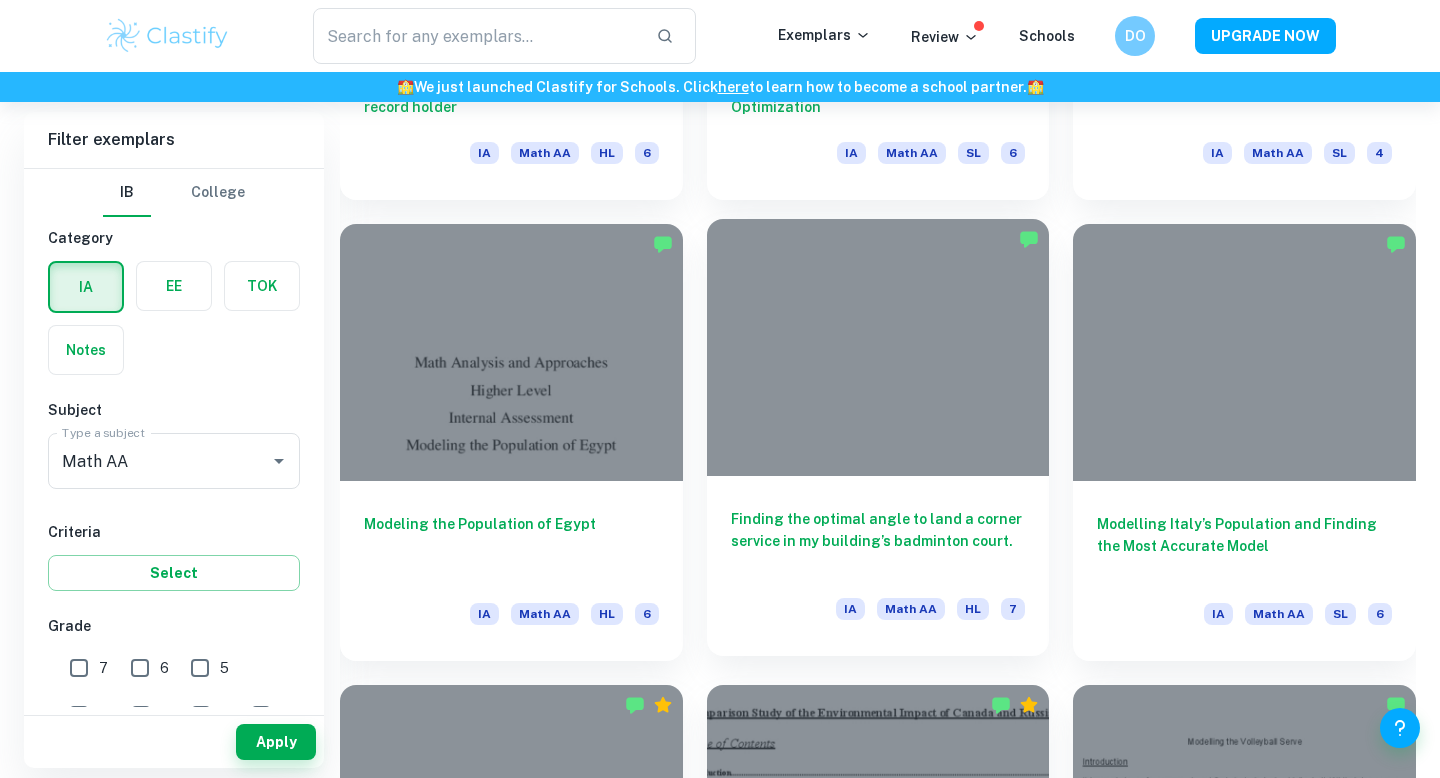 click on "Finding the optimal angle to land a corner service in my building’s badminton court." at bounding box center (878, 541) 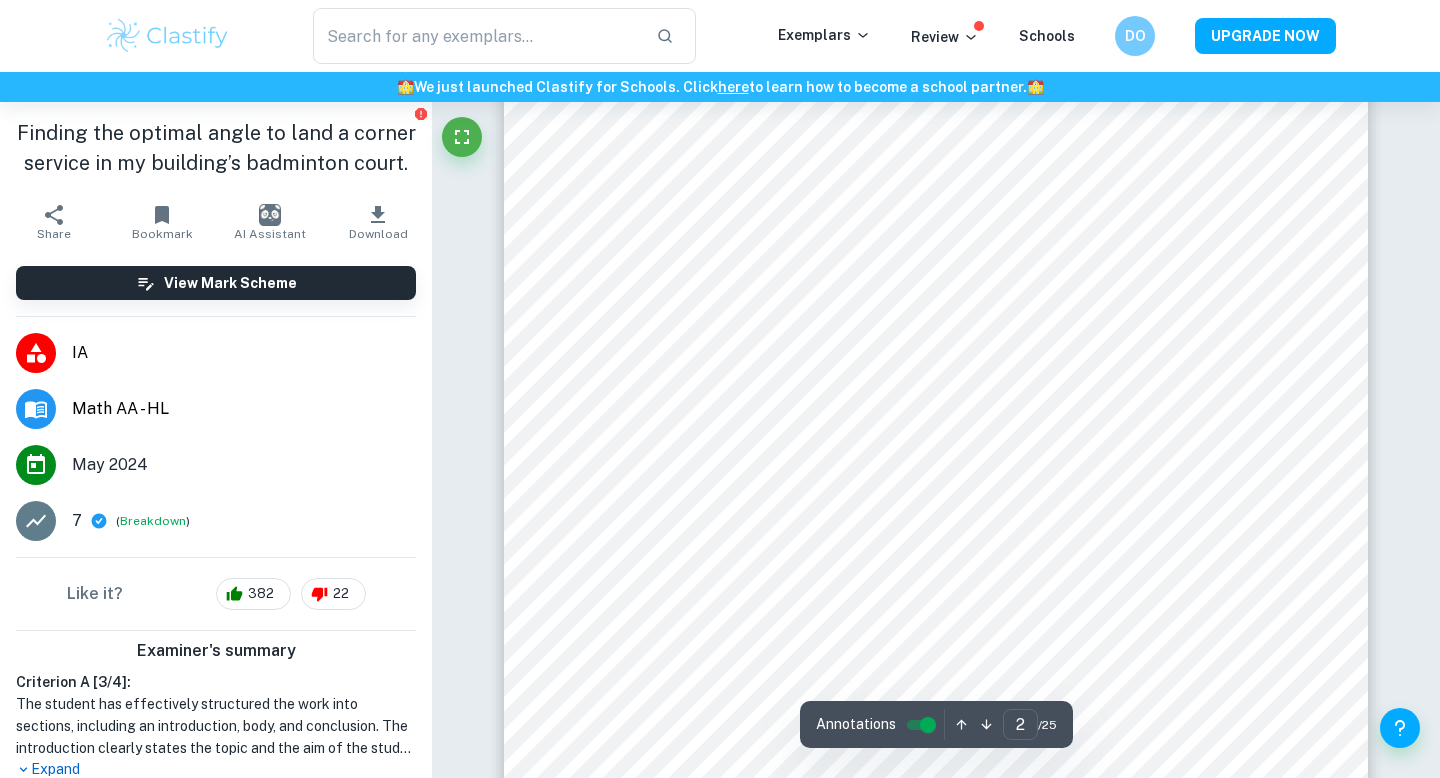 scroll, scrollTop: 1473, scrollLeft: 0, axis: vertical 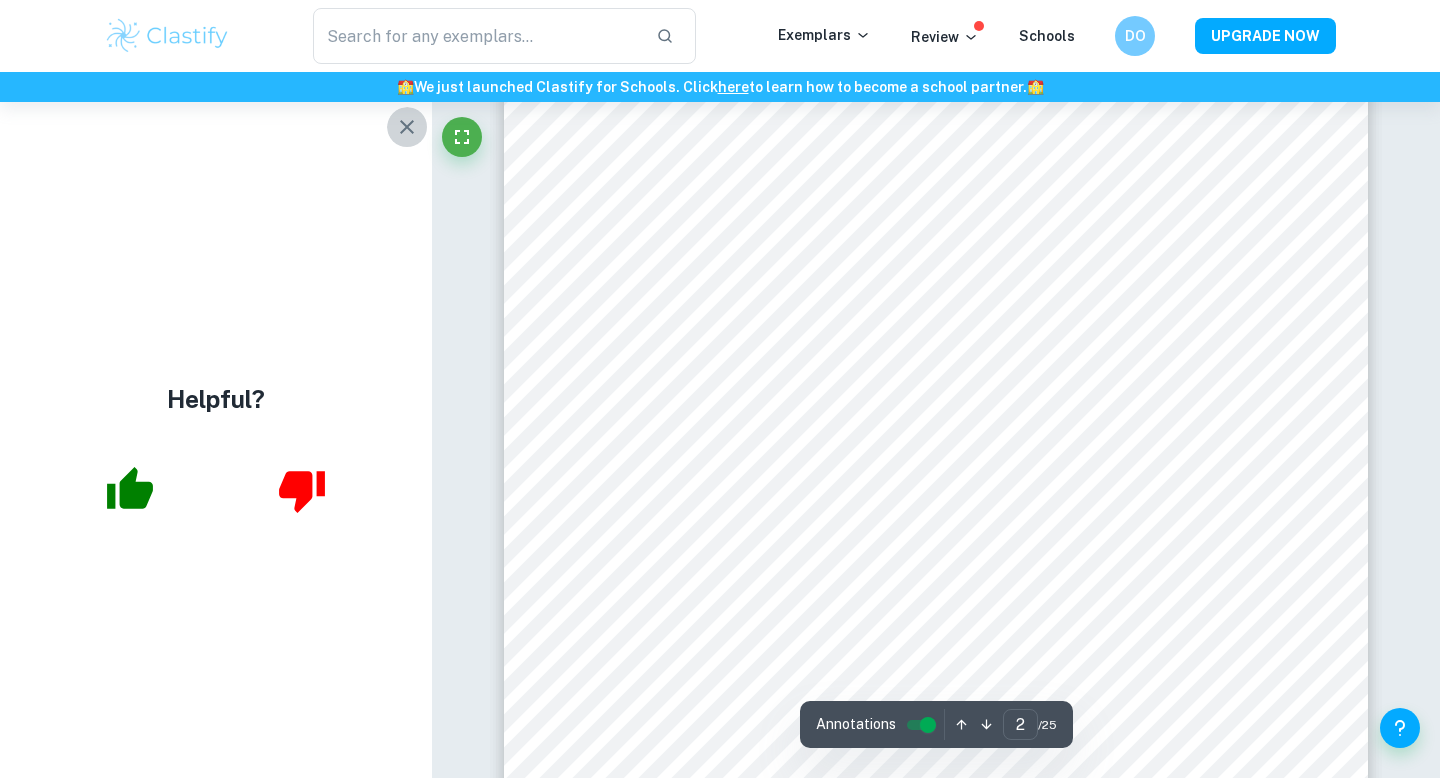 click 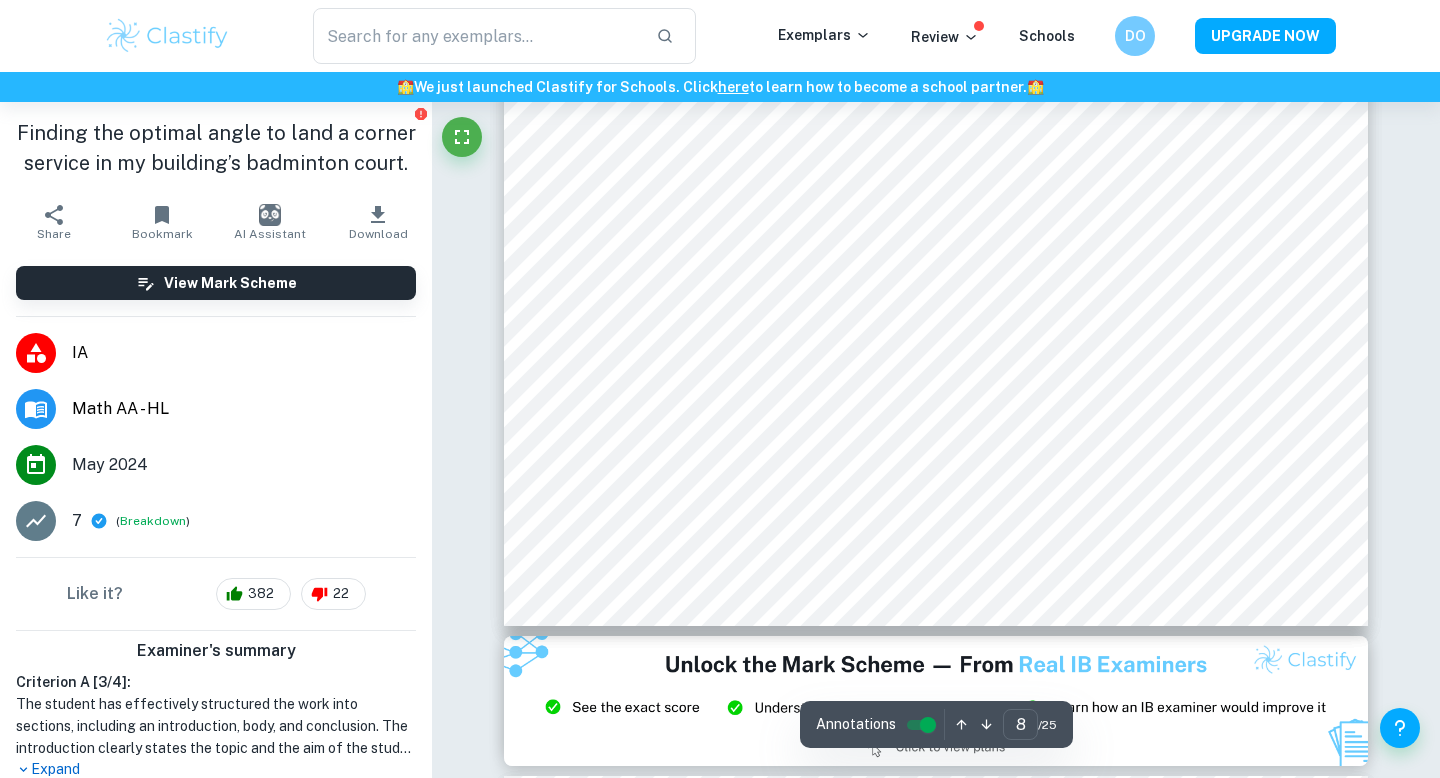 scroll, scrollTop: 9634, scrollLeft: 0, axis: vertical 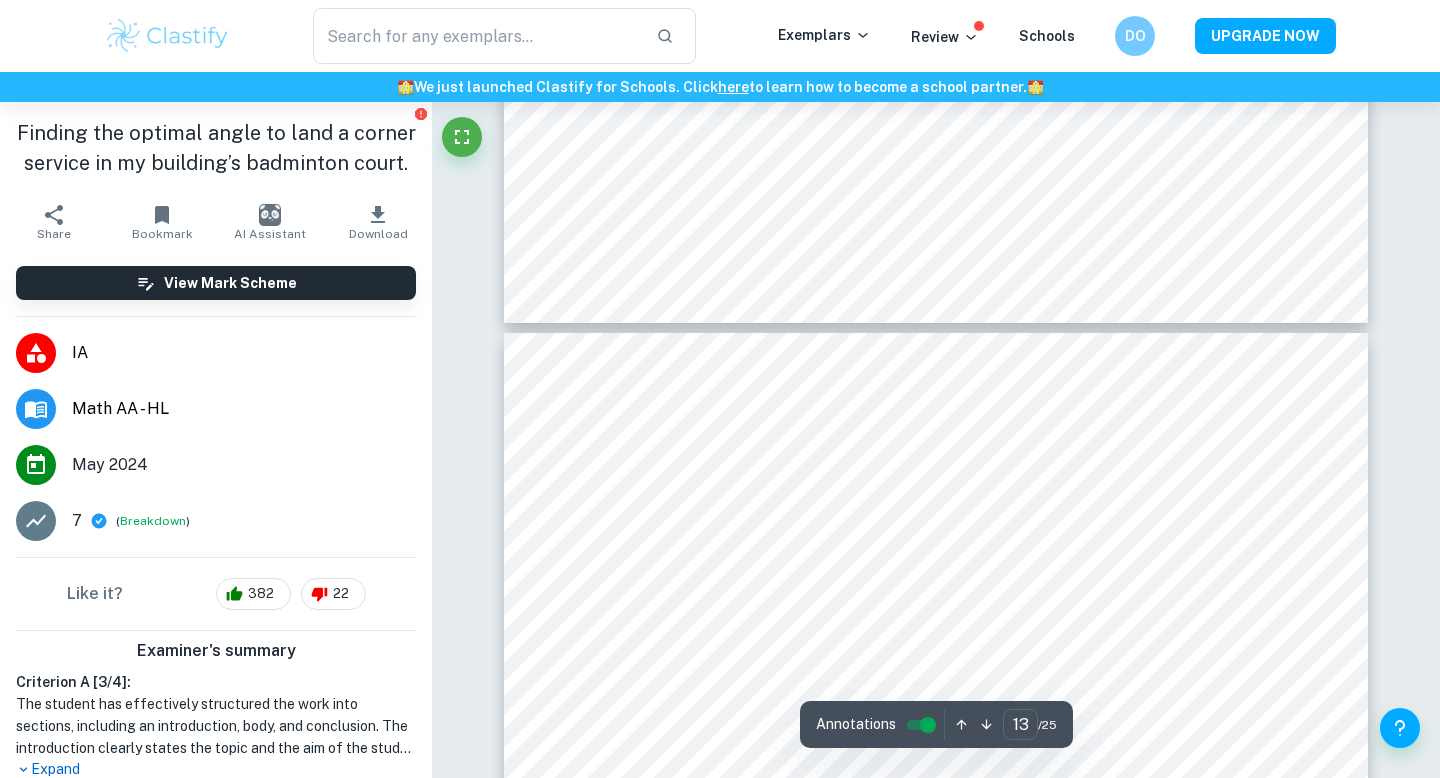 type on "14" 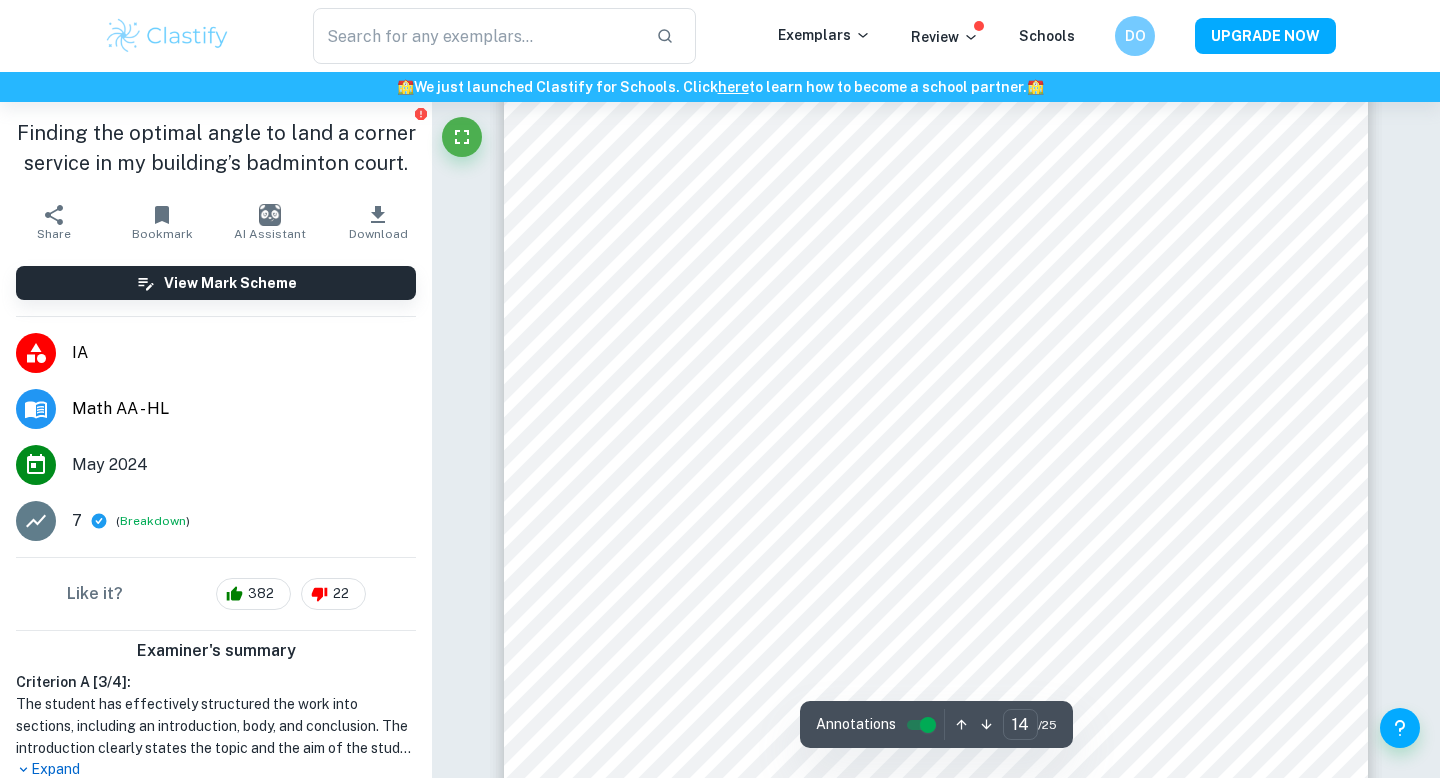 scroll, scrollTop: 16725, scrollLeft: 0, axis: vertical 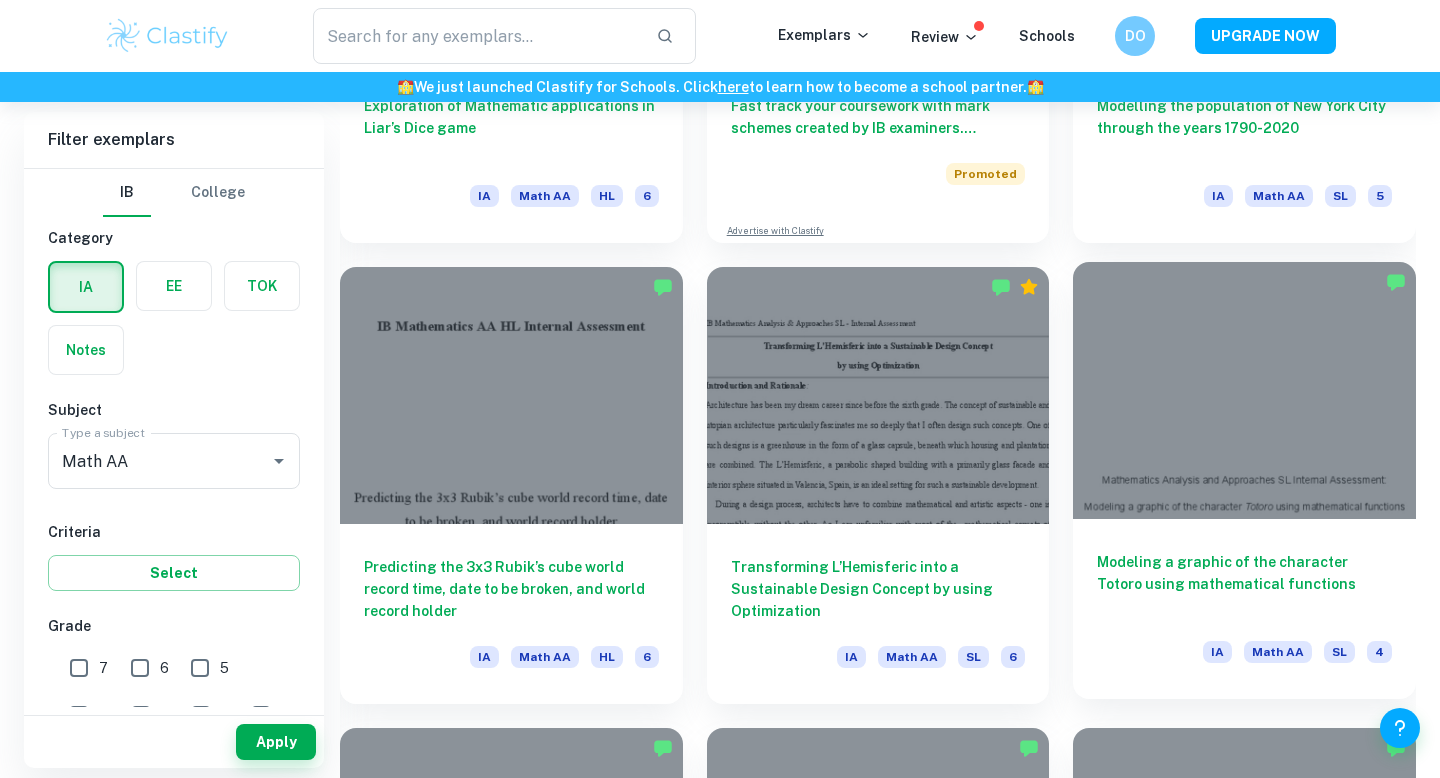 click on "Modeling a graphic of the character Totoro using mathematical functions IA Math AA SL 4" at bounding box center (1244, 609) 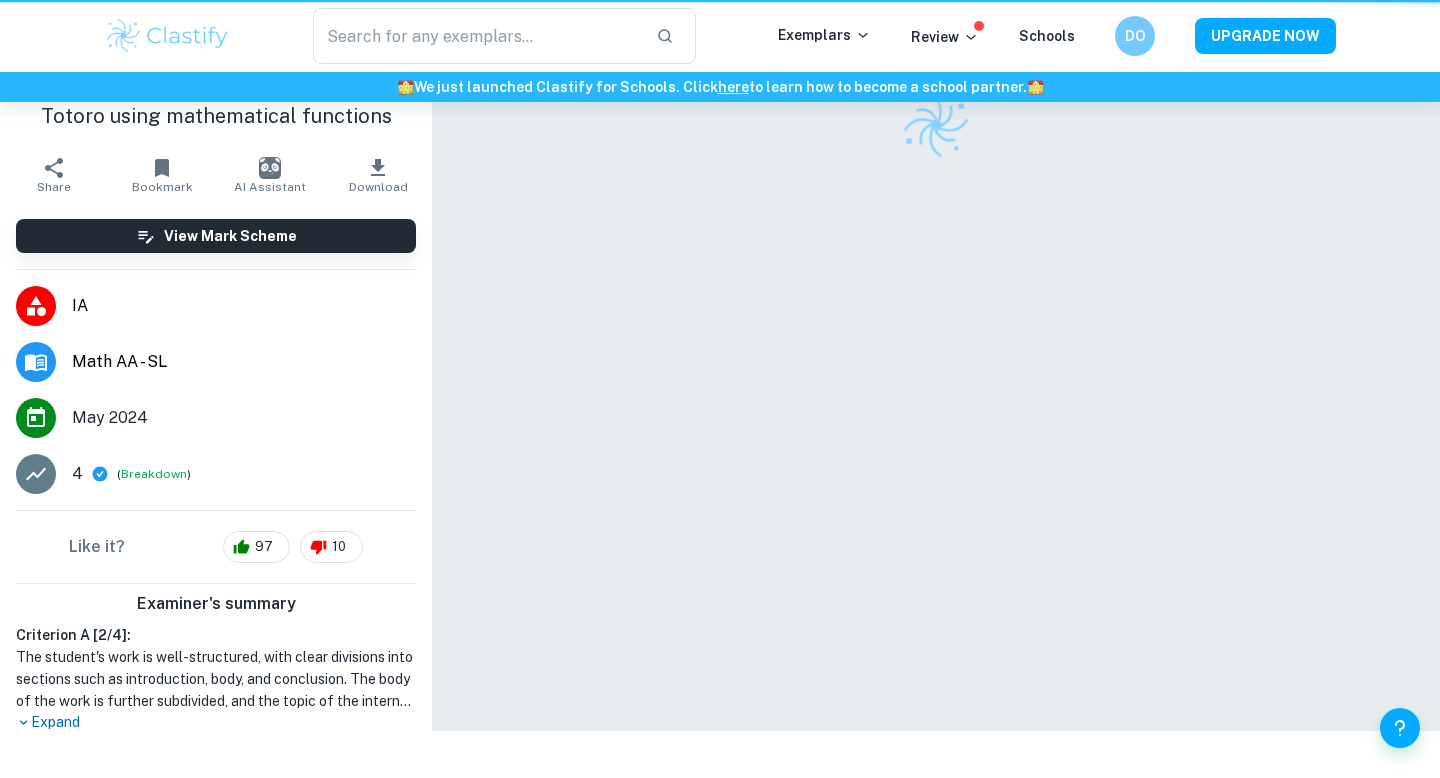 scroll, scrollTop: 0, scrollLeft: 0, axis: both 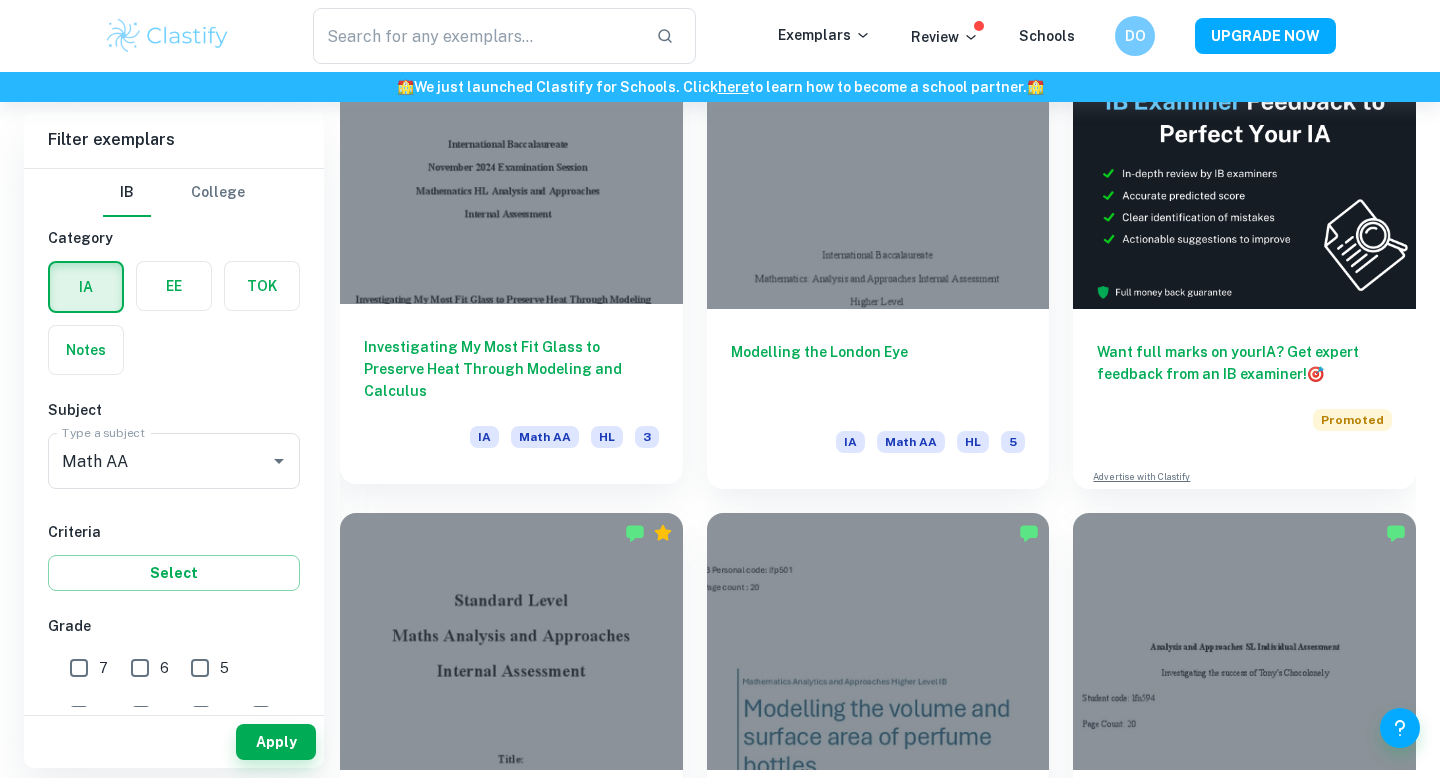 click on "Investigating My Most Fit Glass to Preserve Heat Through Modeling and Calculus" at bounding box center (511, 369) 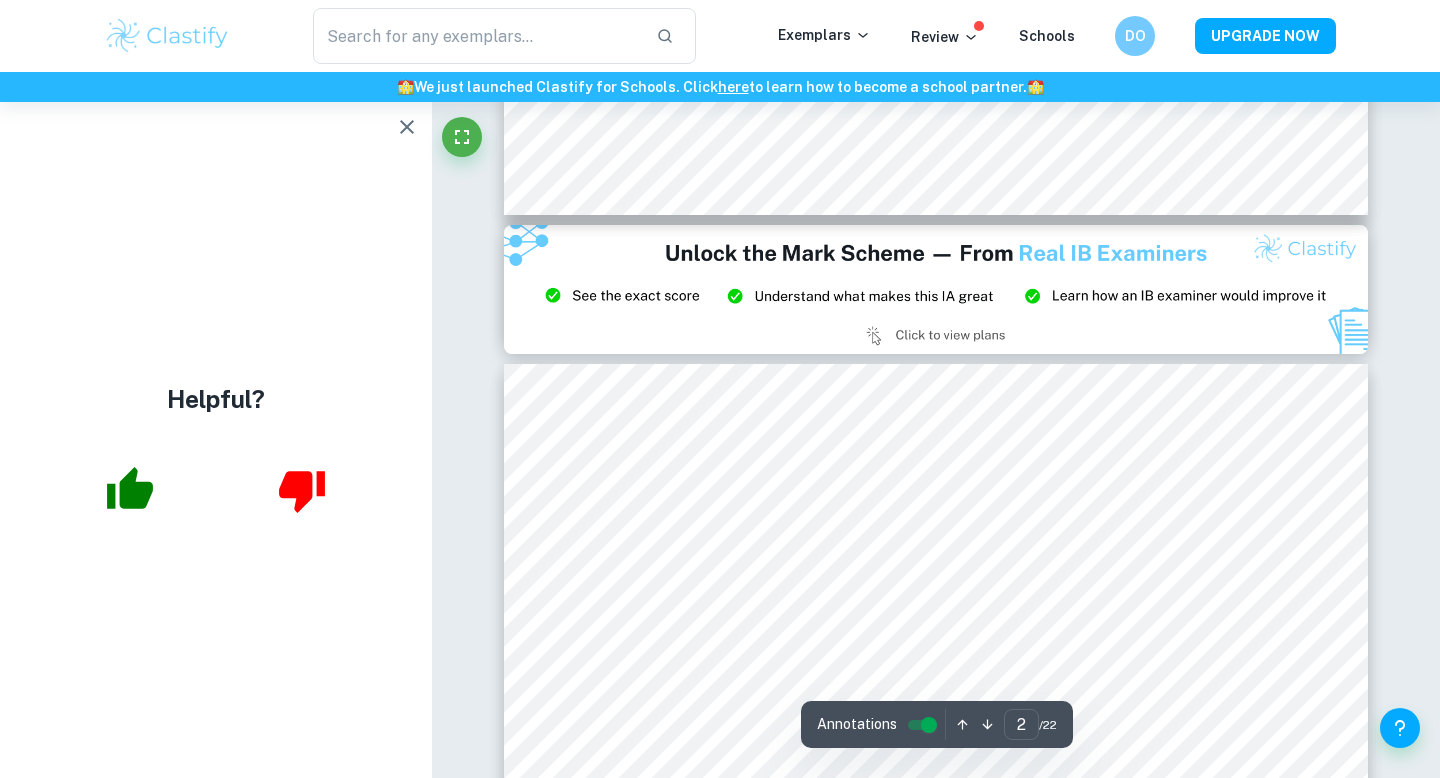 scroll, scrollTop: 2314, scrollLeft: 0, axis: vertical 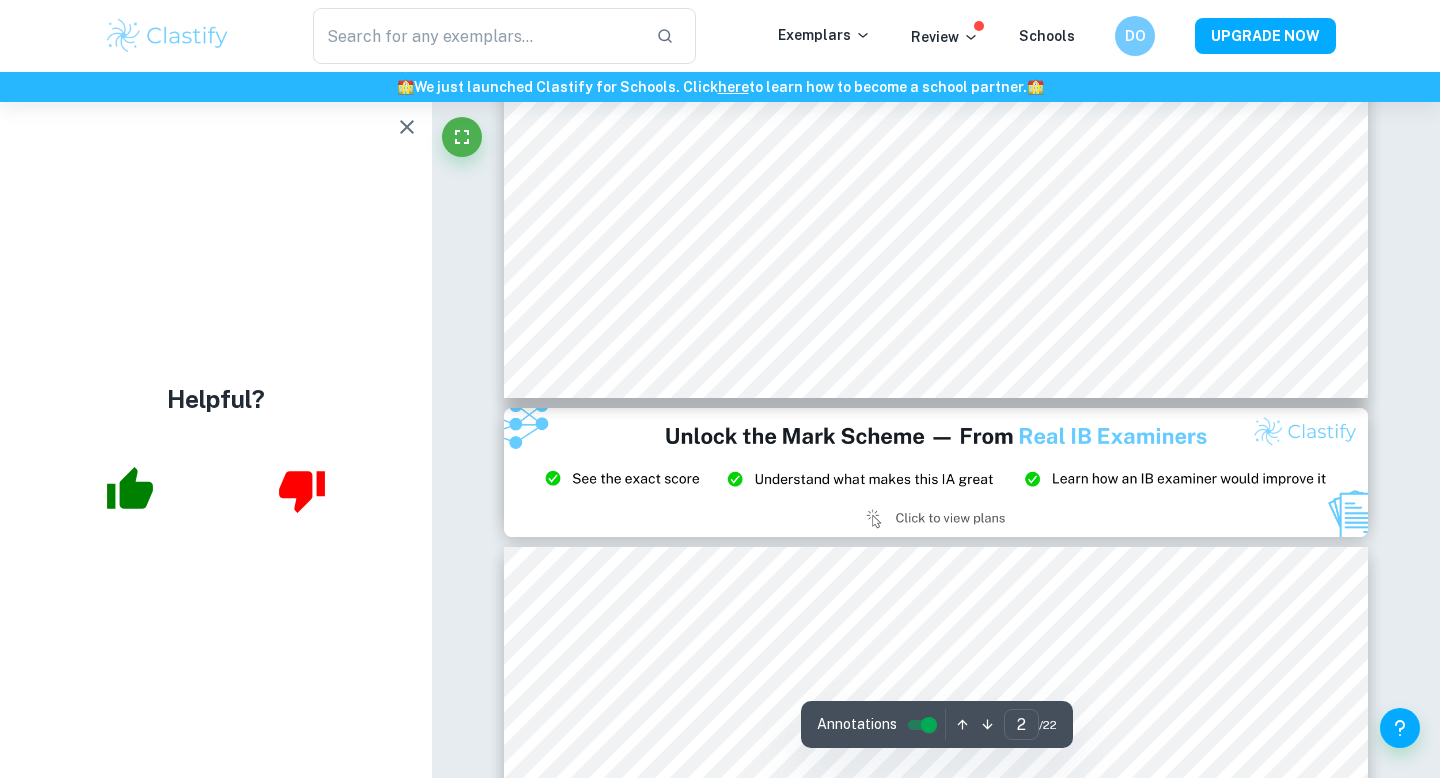 click 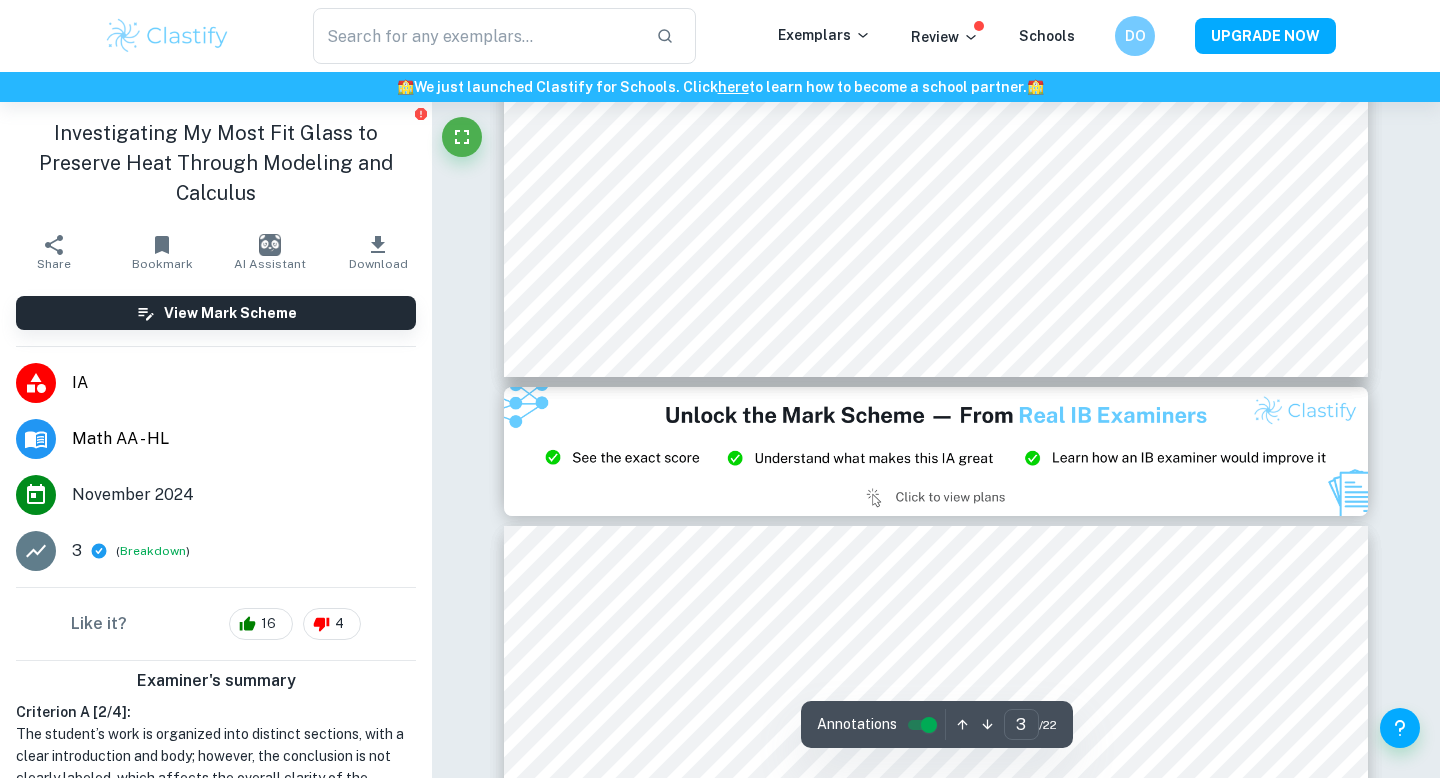 scroll, scrollTop: 2709, scrollLeft: 0, axis: vertical 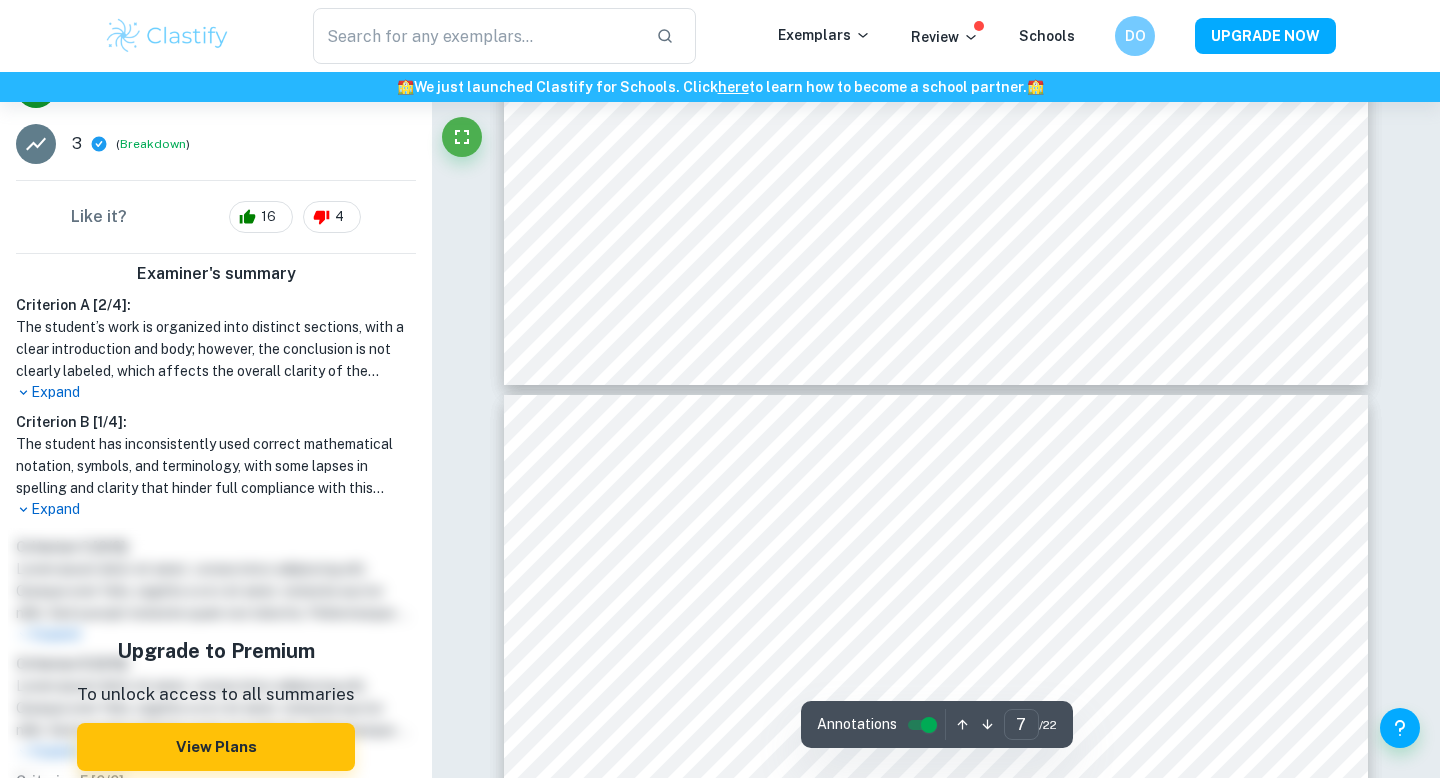 type on "8" 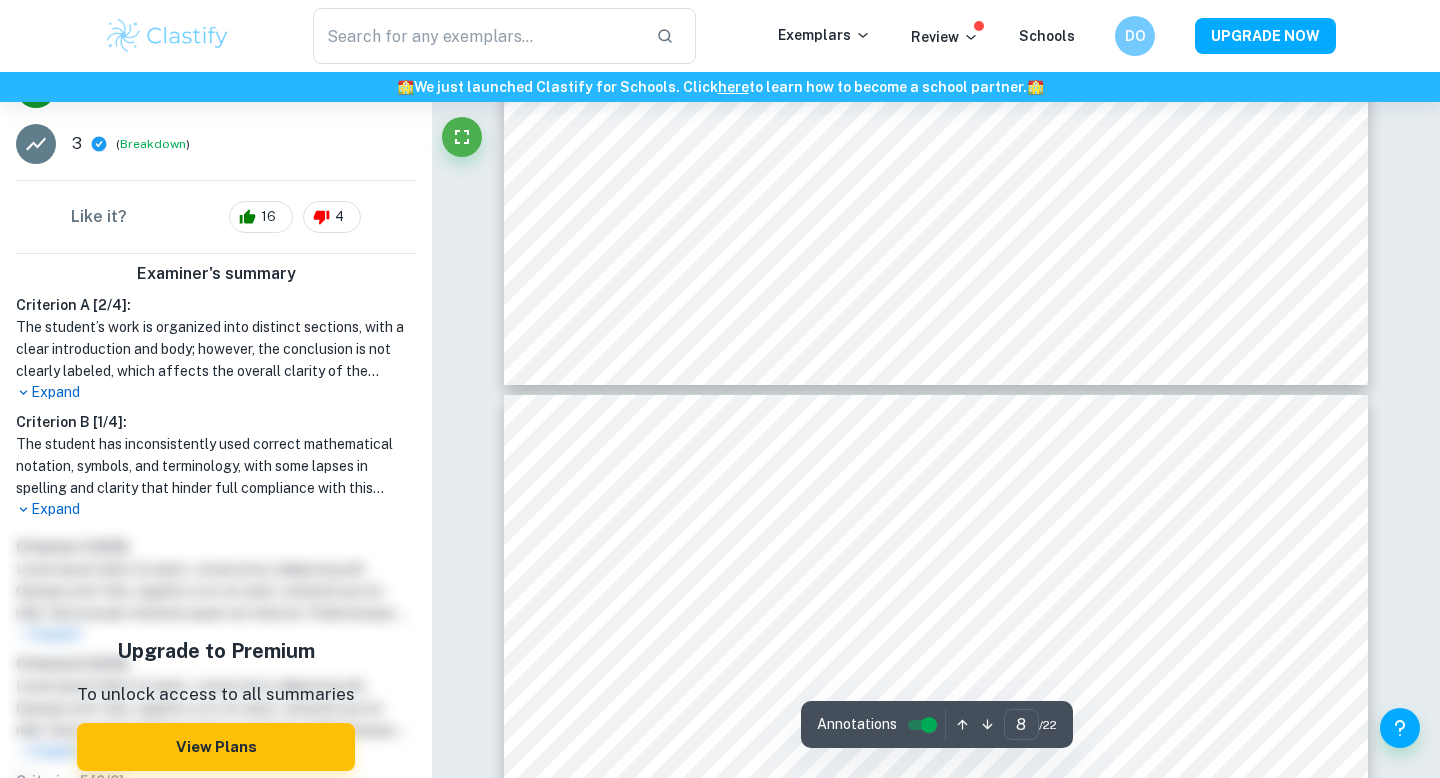 scroll, scrollTop: 8637, scrollLeft: 0, axis: vertical 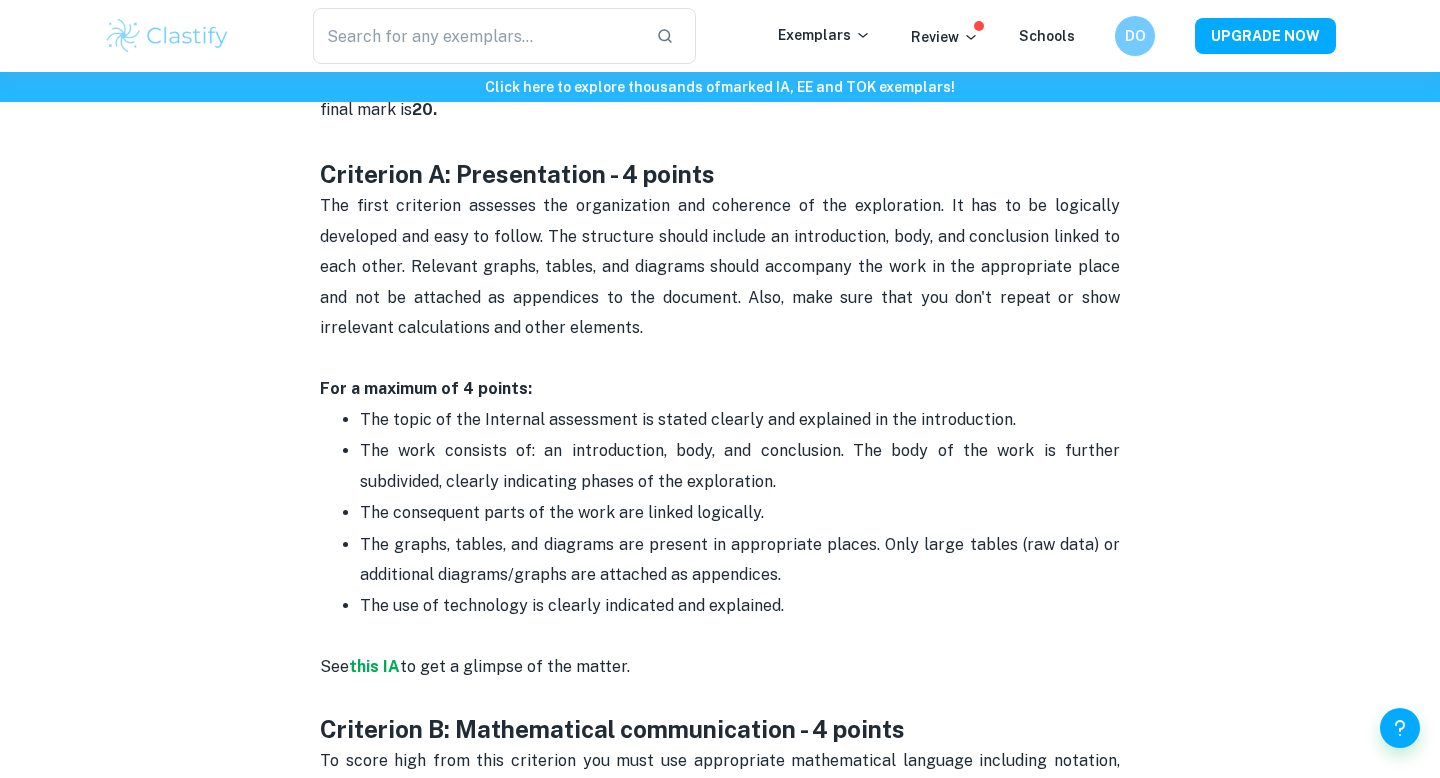 click on "The first criterion assesses the organization and coherence of the exploration. It has to be logically developed and easy to follow. The structure should include an introduction, body, and conclusion linked to each other. Relevant graphs, tables, and diagrams should accompany the work in the appropriate place and not be attached as appendices to the document. Also, make sure that you don't repeat or show irrelevant calculations and other elements." at bounding box center (720, 282) 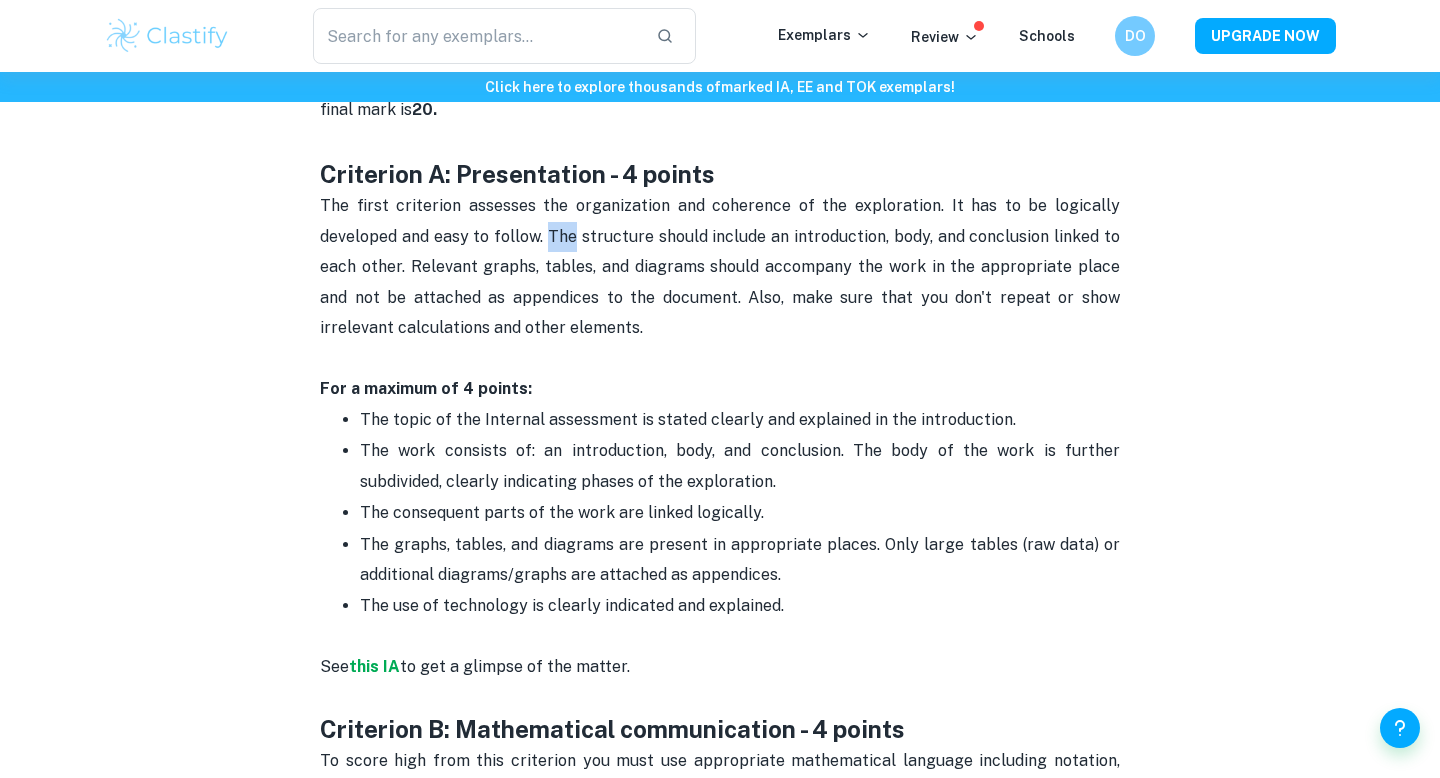 click on "The first criterion assesses the organization and coherence of the exploration. It has to be logically developed and easy to follow. The structure should include an introduction, body, and conclusion linked to each other. Relevant graphs, tables, and diagrams should accompany the work in the appropriate place and not be attached as appendices to the document. Also, make sure that you don't repeat or show irrelevant calculations and other elements." at bounding box center [720, 282] 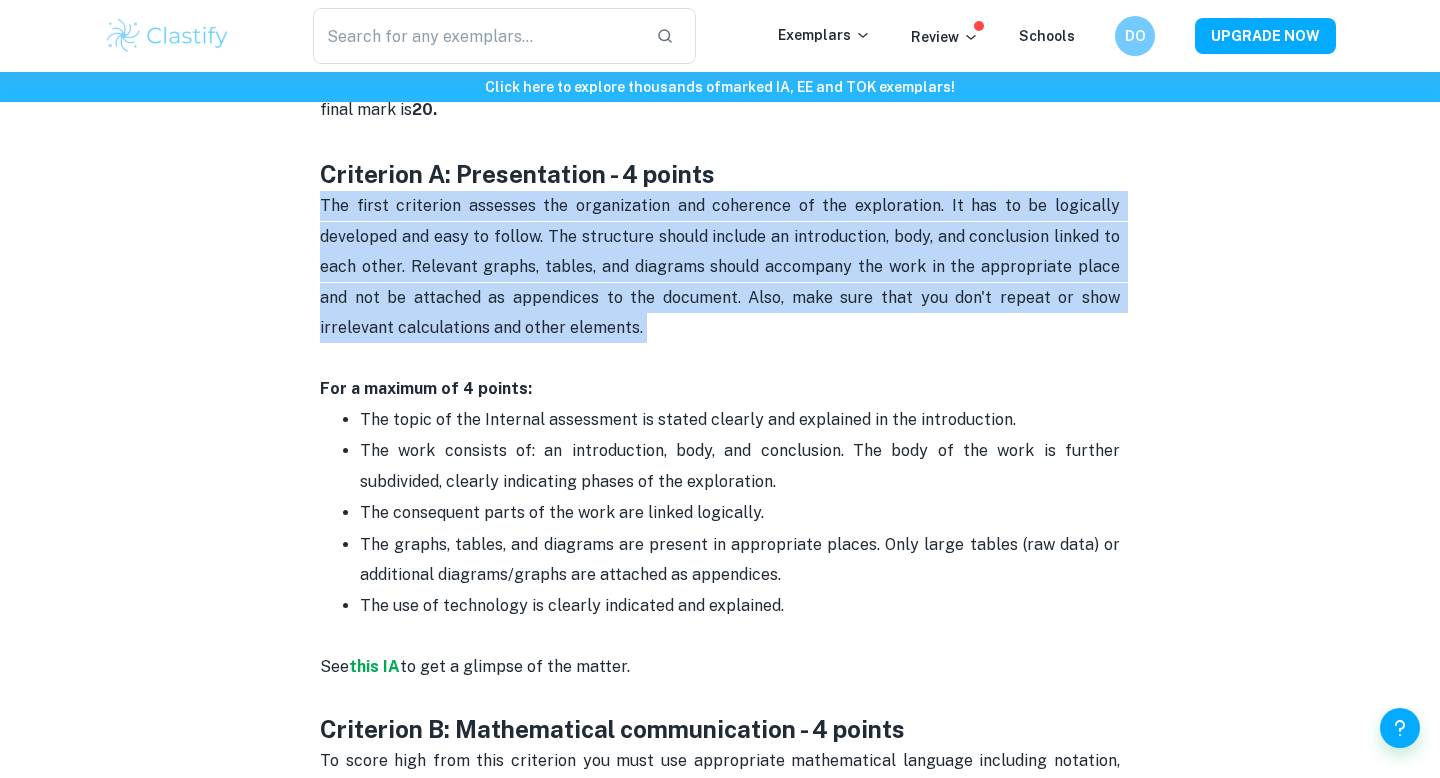 click on "The first criterion assesses the organization and coherence of the exploration. It has to be logically developed and easy to follow. The structure should include an introduction, body, and conclusion linked to each other. Relevant graphs, tables, and diagrams should accompany the work in the appropriate place and not be attached as appendices to the document. Also, make sure that you don't repeat or show irrelevant calculations and other elements." at bounding box center (720, 282) 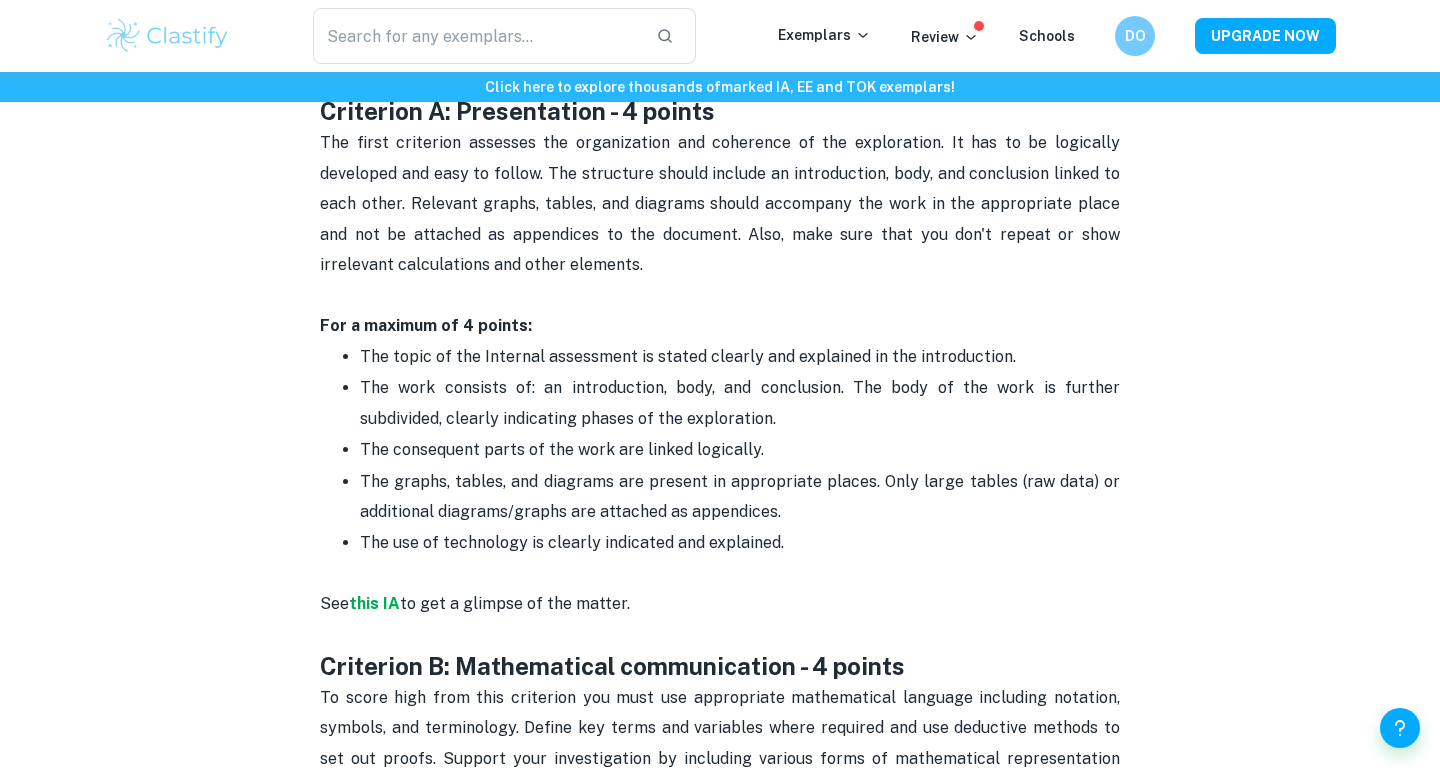 scroll, scrollTop: 994, scrollLeft: 0, axis: vertical 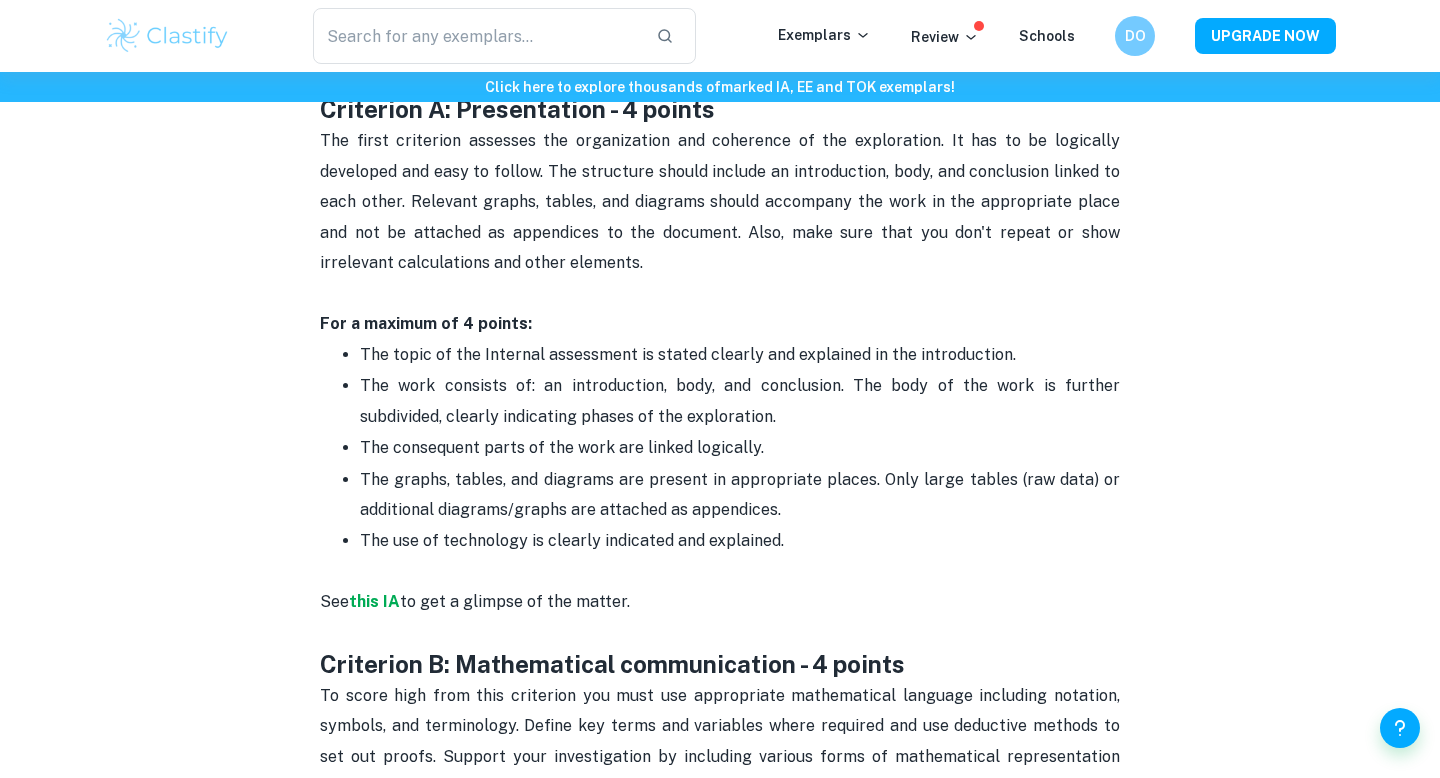 click on "For a maximum of 4 points:" at bounding box center [720, 324] 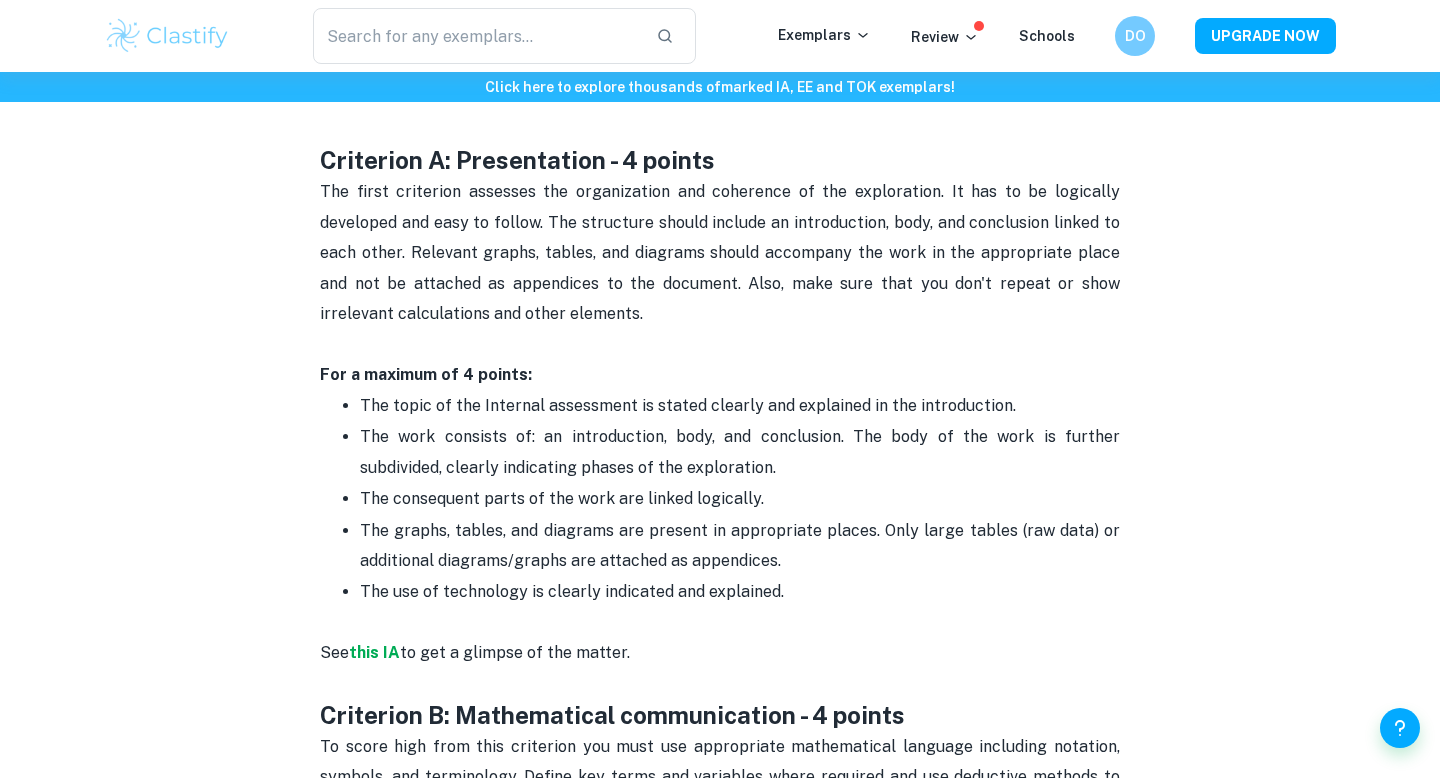 scroll, scrollTop: 948, scrollLeft: 0, axis: vertical 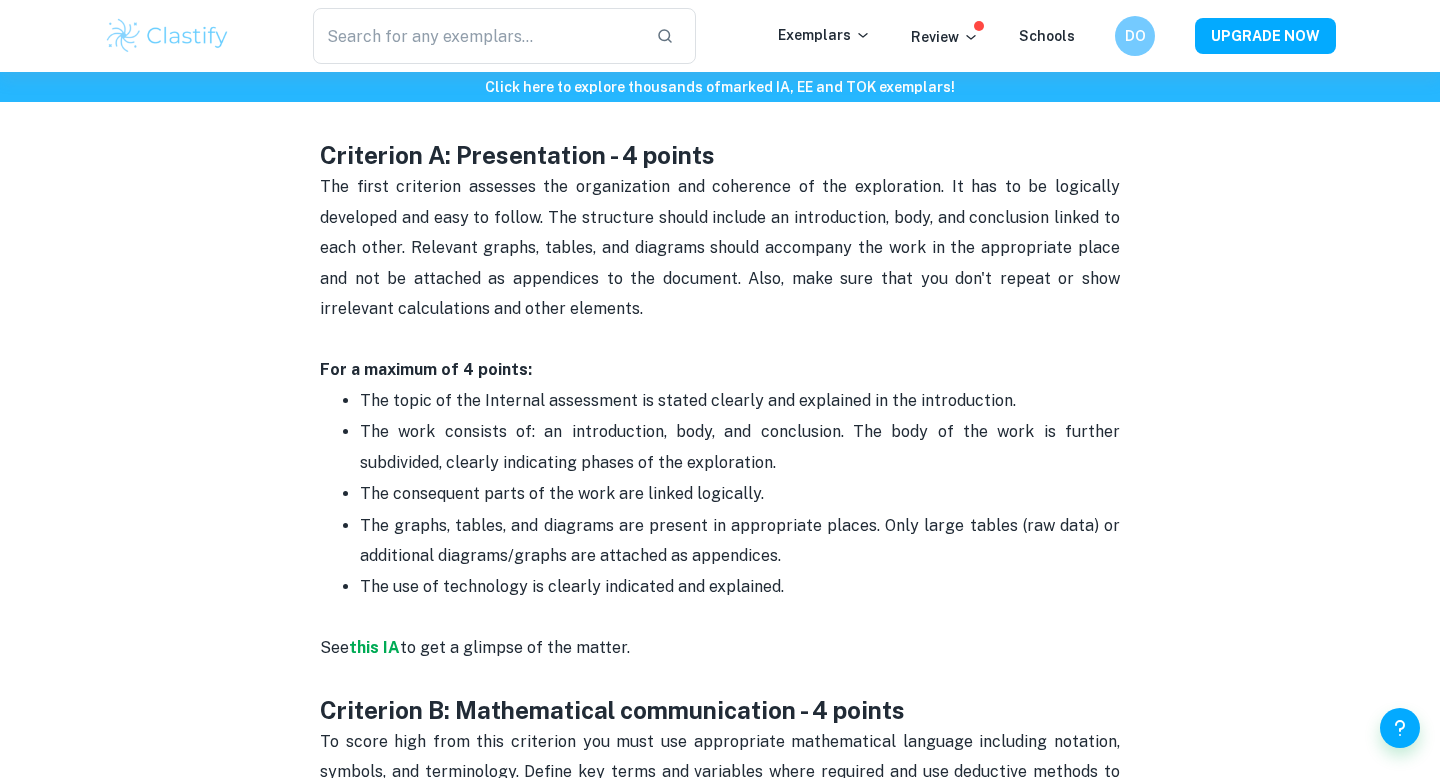 click on "The first criterion assesses the organization and coherence of the exploration. It has to be logically developed and easy to follow. The structure should include an introduction, body, and conclusion linked to each other. Relevant graphs, tables, and diagrams should accompany the work in the appropriate place and not be attached as appendices to the document. Also, make sure that you don't repeat or show irrelevant calculations and other elements." at bounding box center (720, 263) 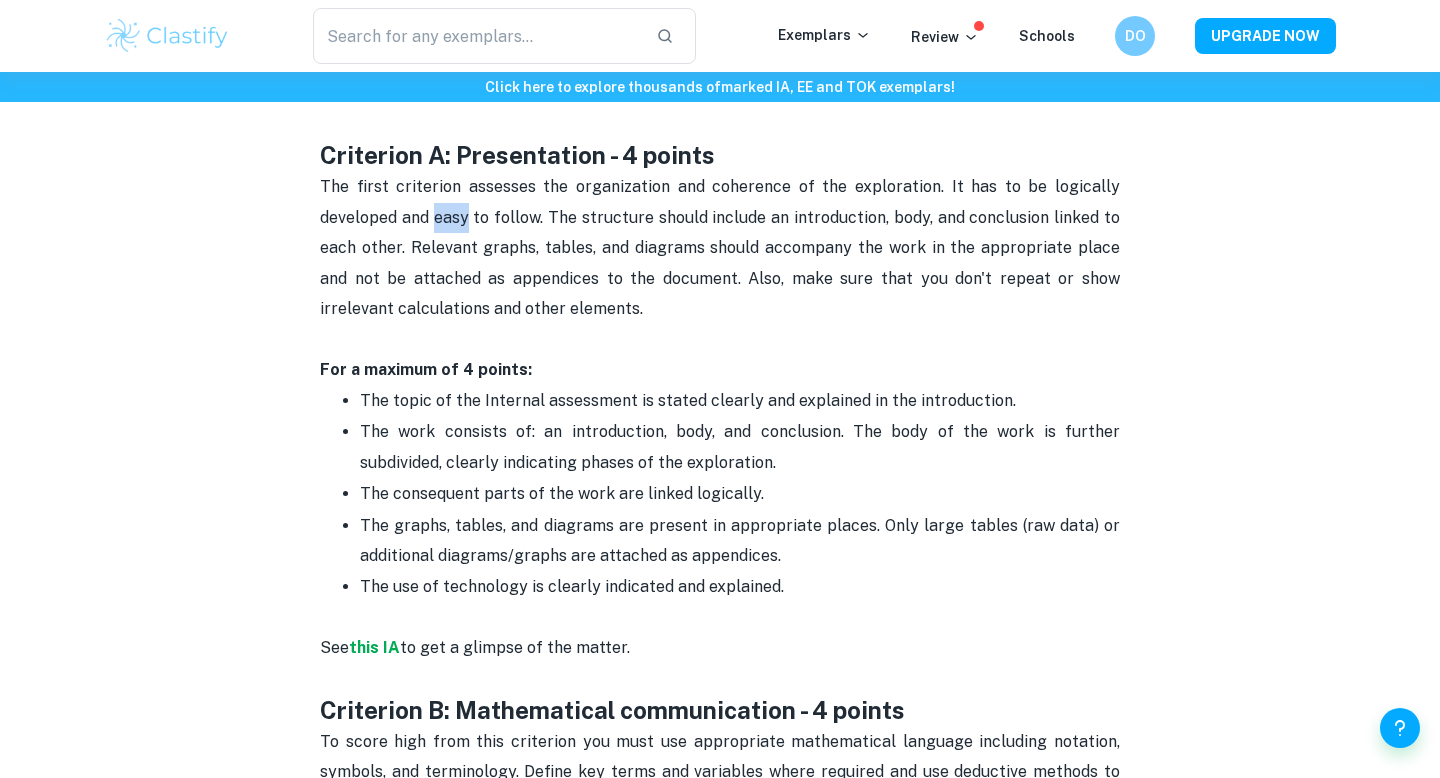 click on "The first criterion assesses the organization and coherence of the exploration. It has to be logically developed and easy to follow. The structure should include an introduction, body, and conclusion linked to each other. Relevant graphs, tables, and diagrams should accompany the work in the appropriate place and not be attached as appendices to the document. Also, make sure that you don't repeat or show irrelevant calculations and other elements." at bounding box center [720, 263] 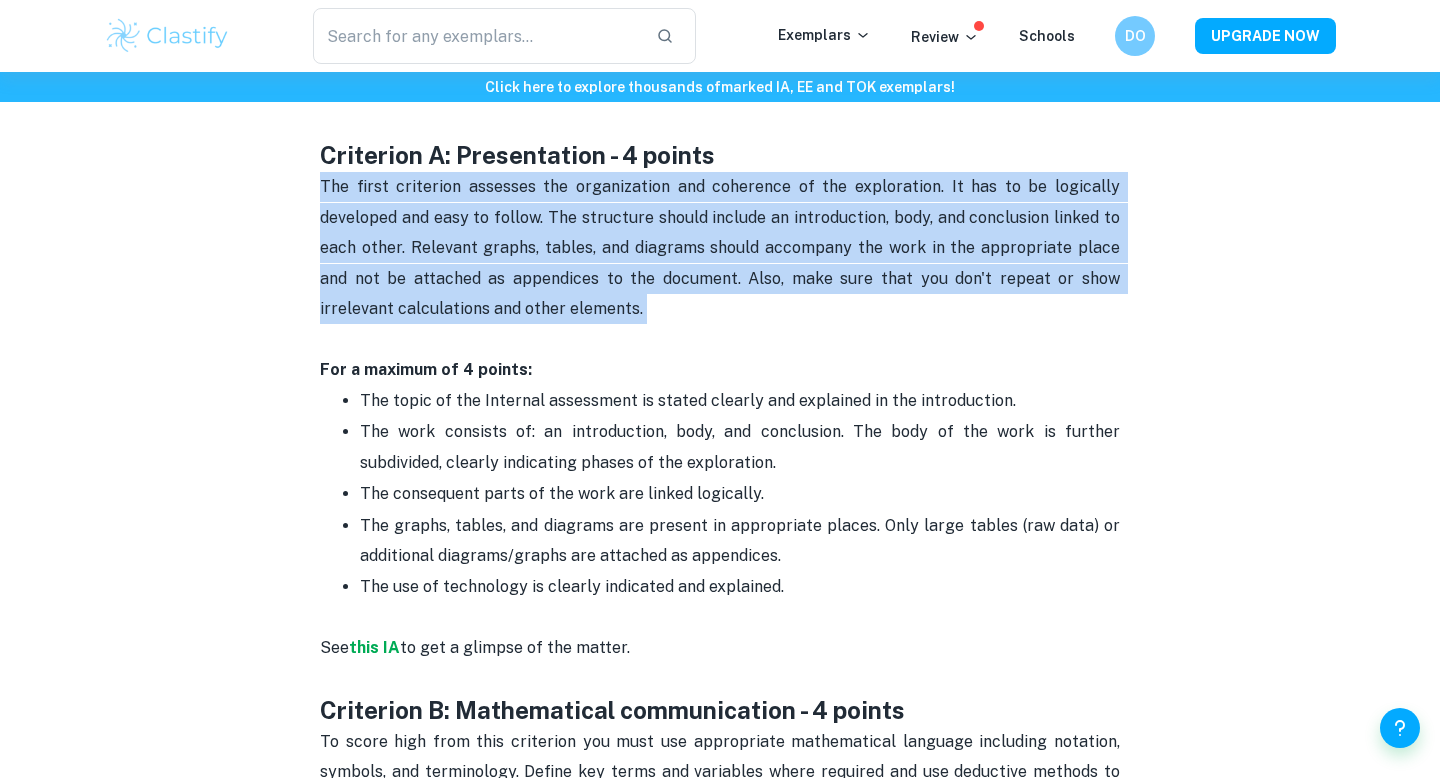 click on "The first criterion assesses the organization and coherence of the exploration. It has to be logically developed and easy to follow. The structure should include an introduction, body, and conclusion linked to each other. Relevant graphs, tables, and diagrams should accompany the work in the appropriate place and not be attached as appendices to the document. Also, make sure that you don't repeat or show irrelevant calculations and other elements." at bounding box center [720, 263] 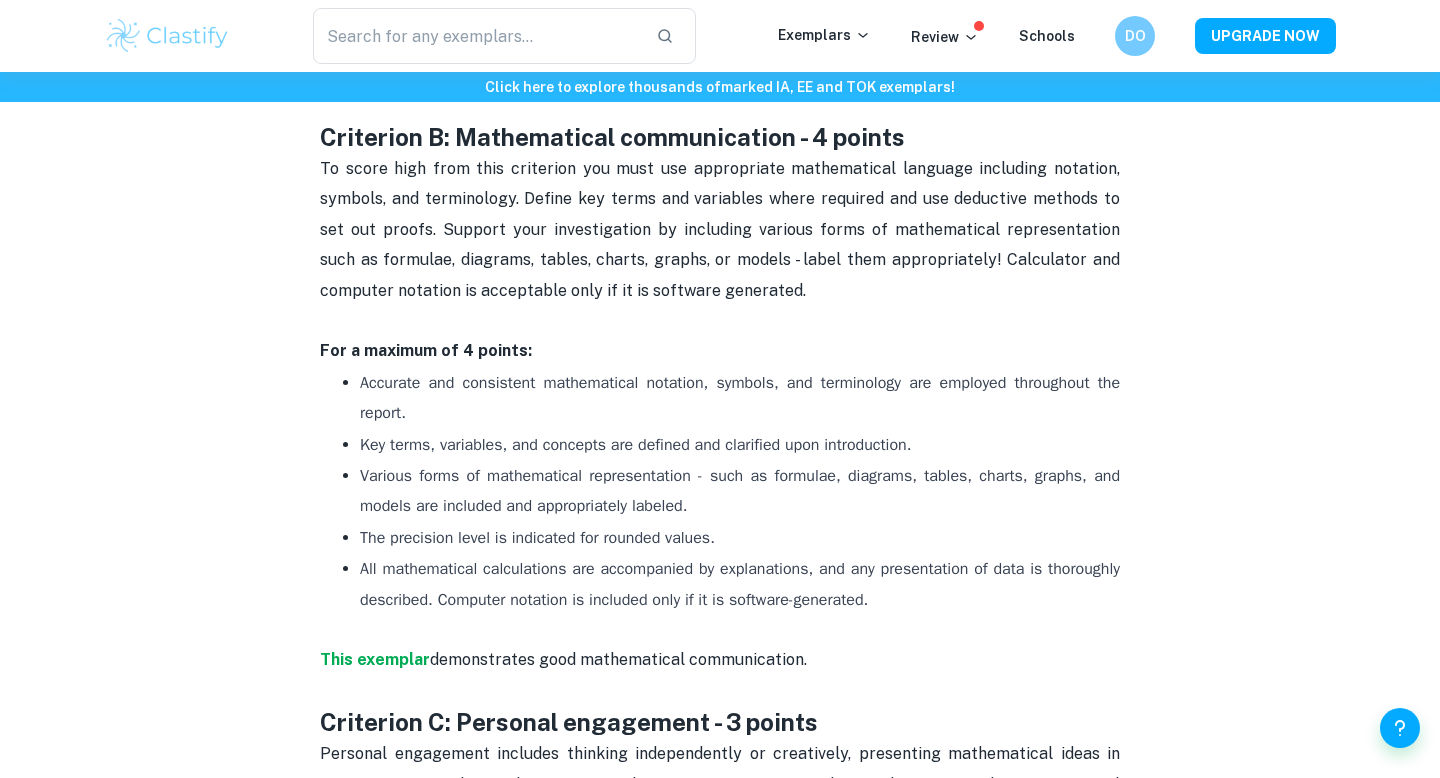 scroll, scrollTop: 1517, scrollLeft: 0, axis: vertical 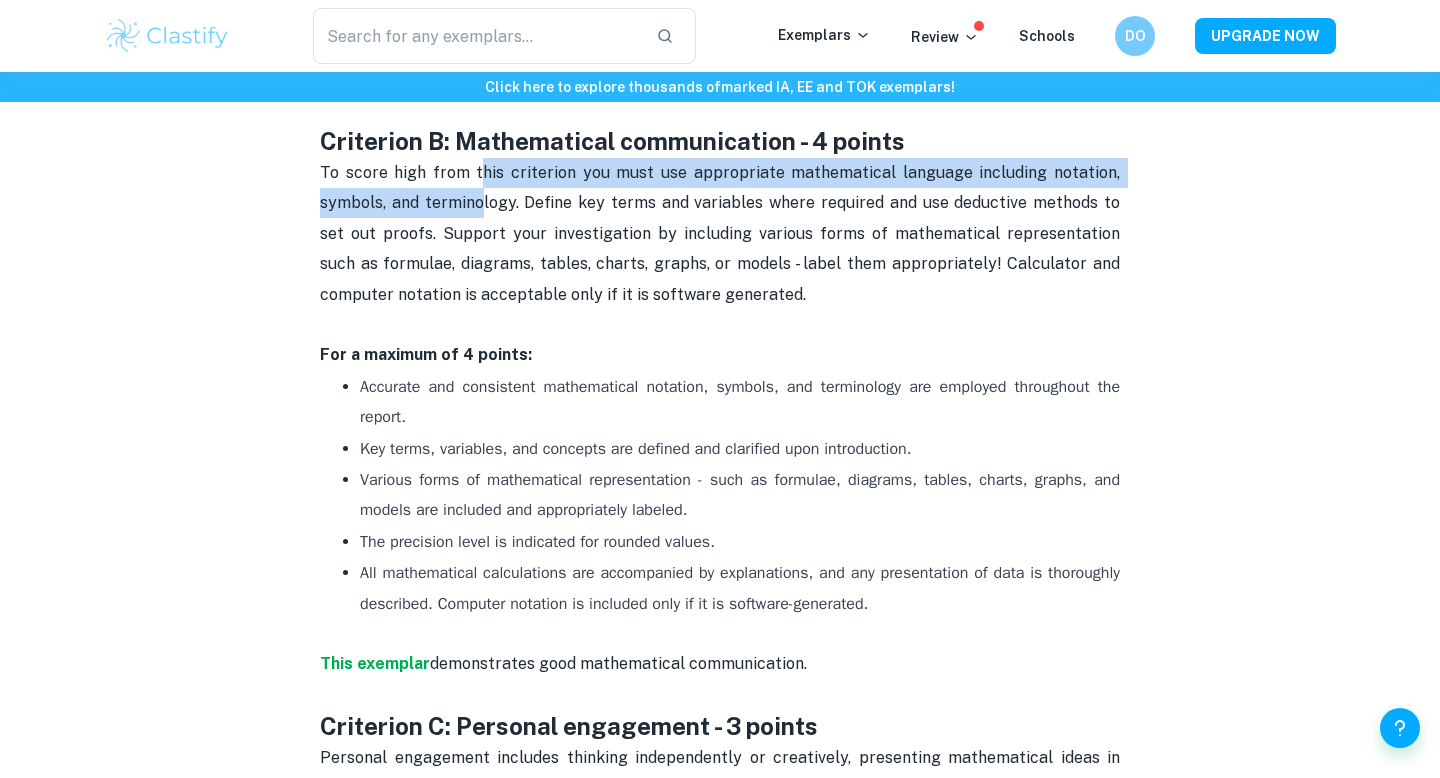 drag, startPoint x: 482, startPoint y: 181, endPoint x: 475, endPoint y: 199, distance: 19.313208 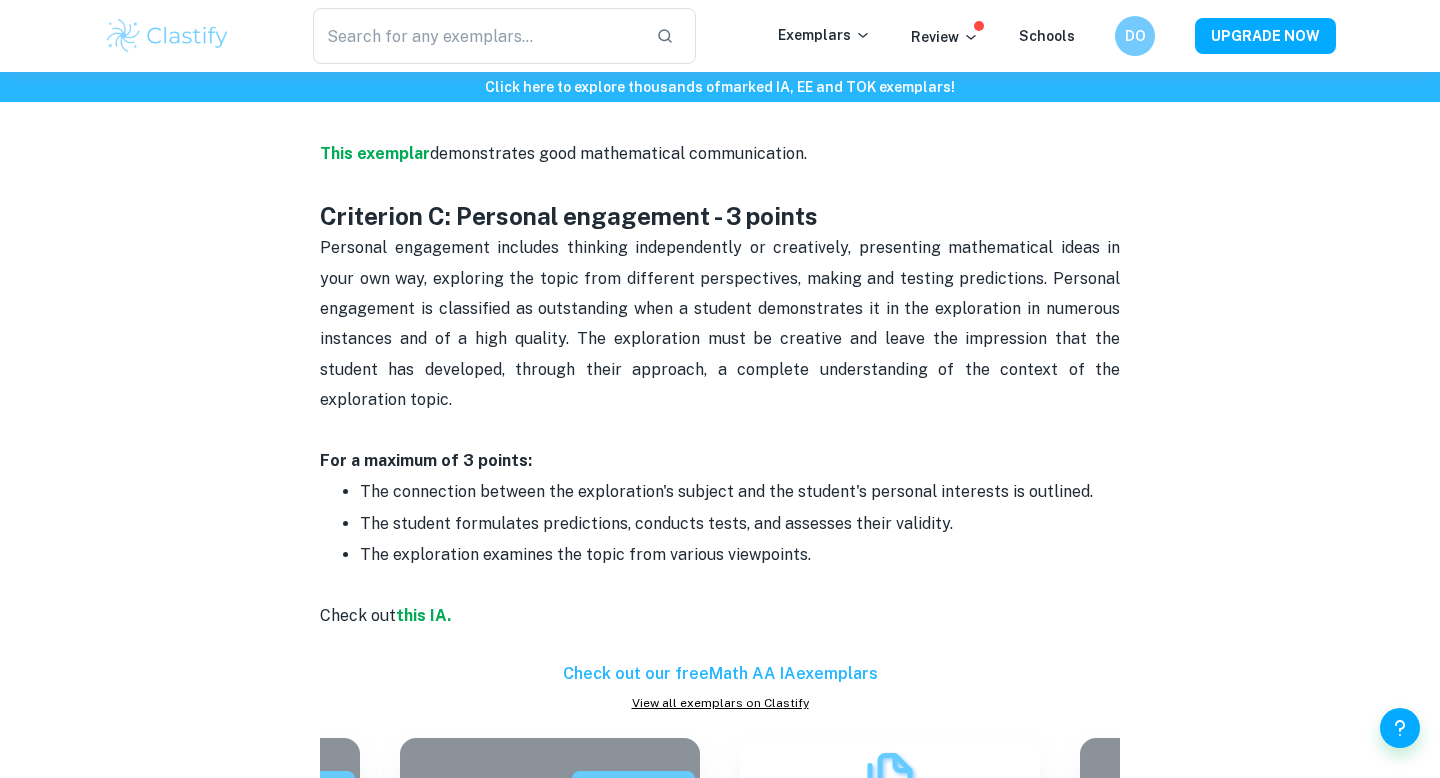 scroll, scrollTop: 2036, scrollLeft: 0, axis: vertical 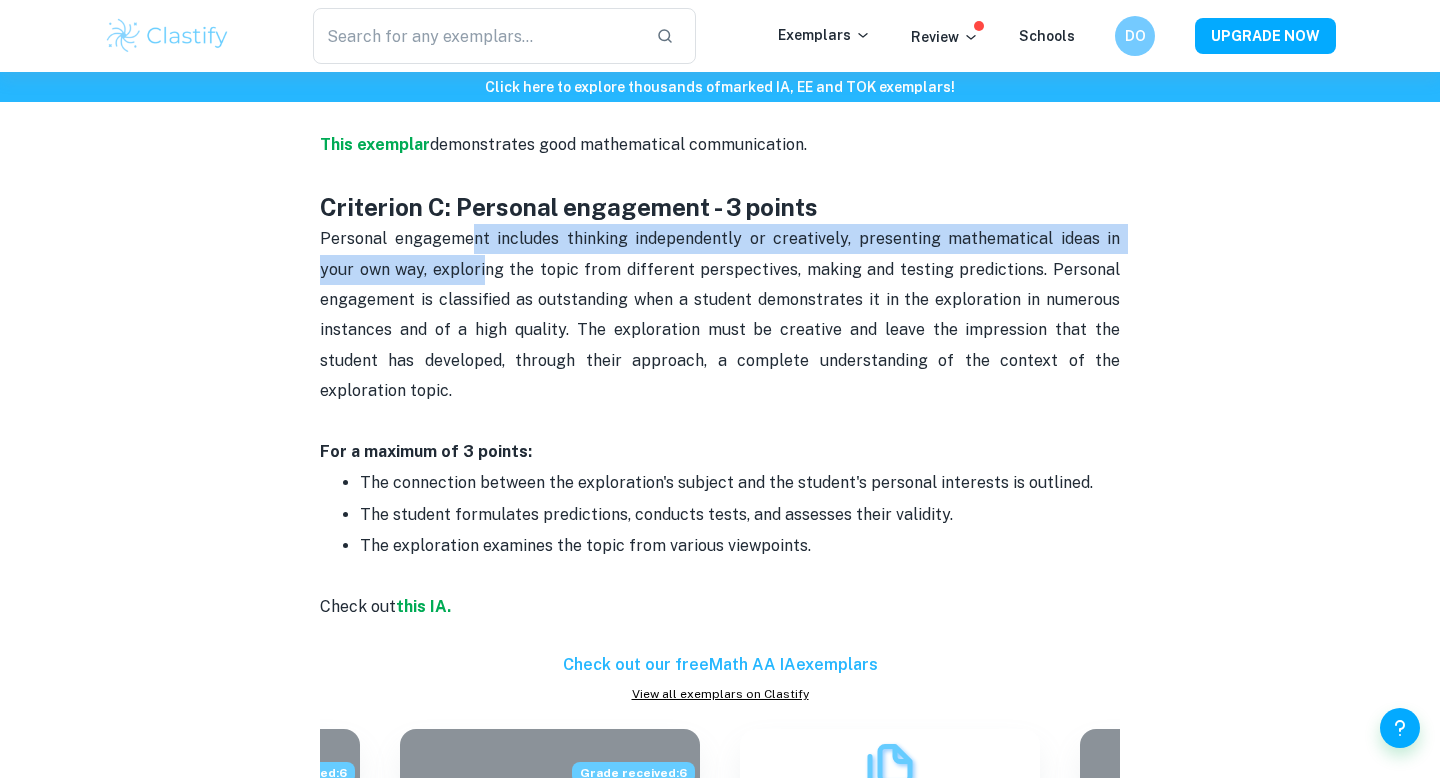 drag, startPoint x: 464, startPoint y: 245, endPoint x: 458, endPoint y: 262, distance: 18.027756 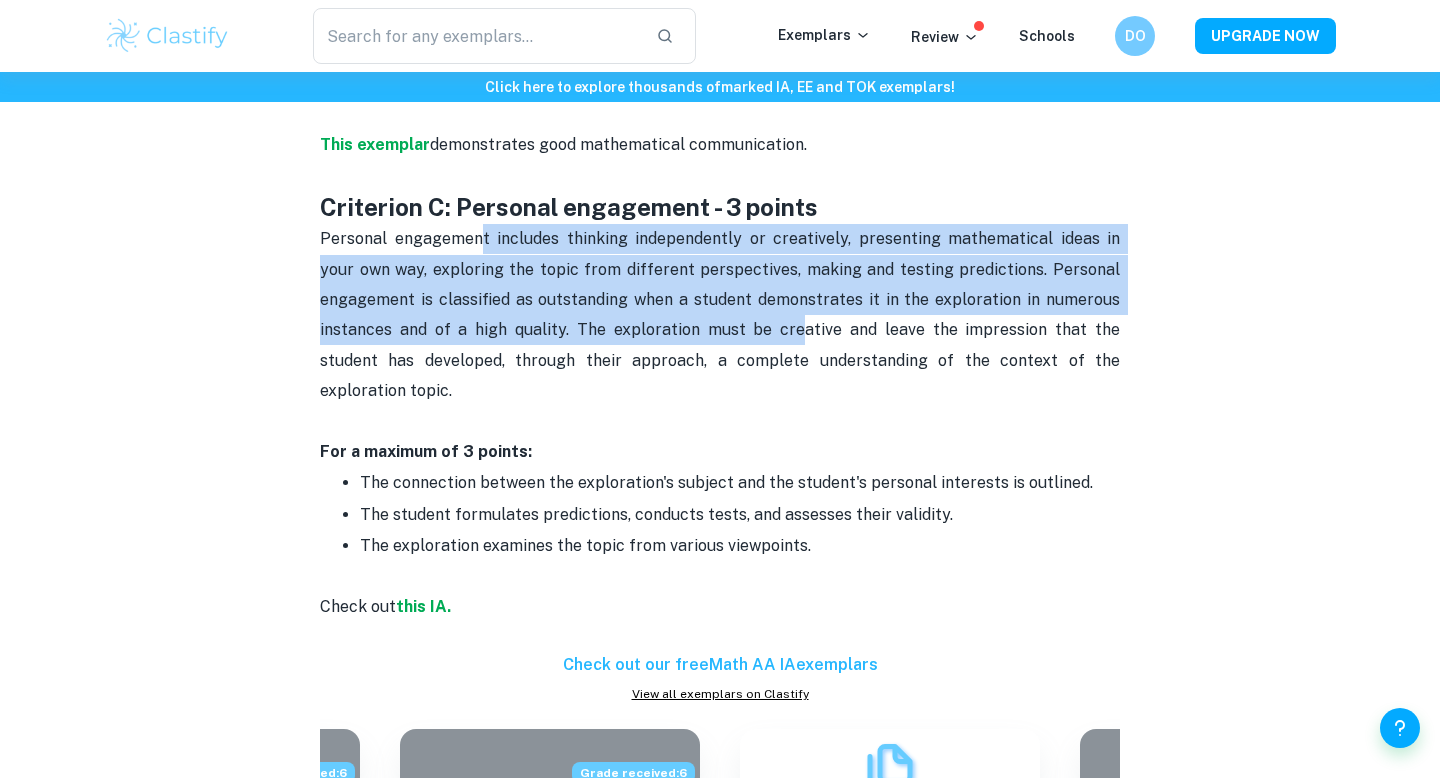 drag, startPoint x: 480, startPoint y: 239, endPoint x: 740, endPoint y: 324, distance: 273.5416 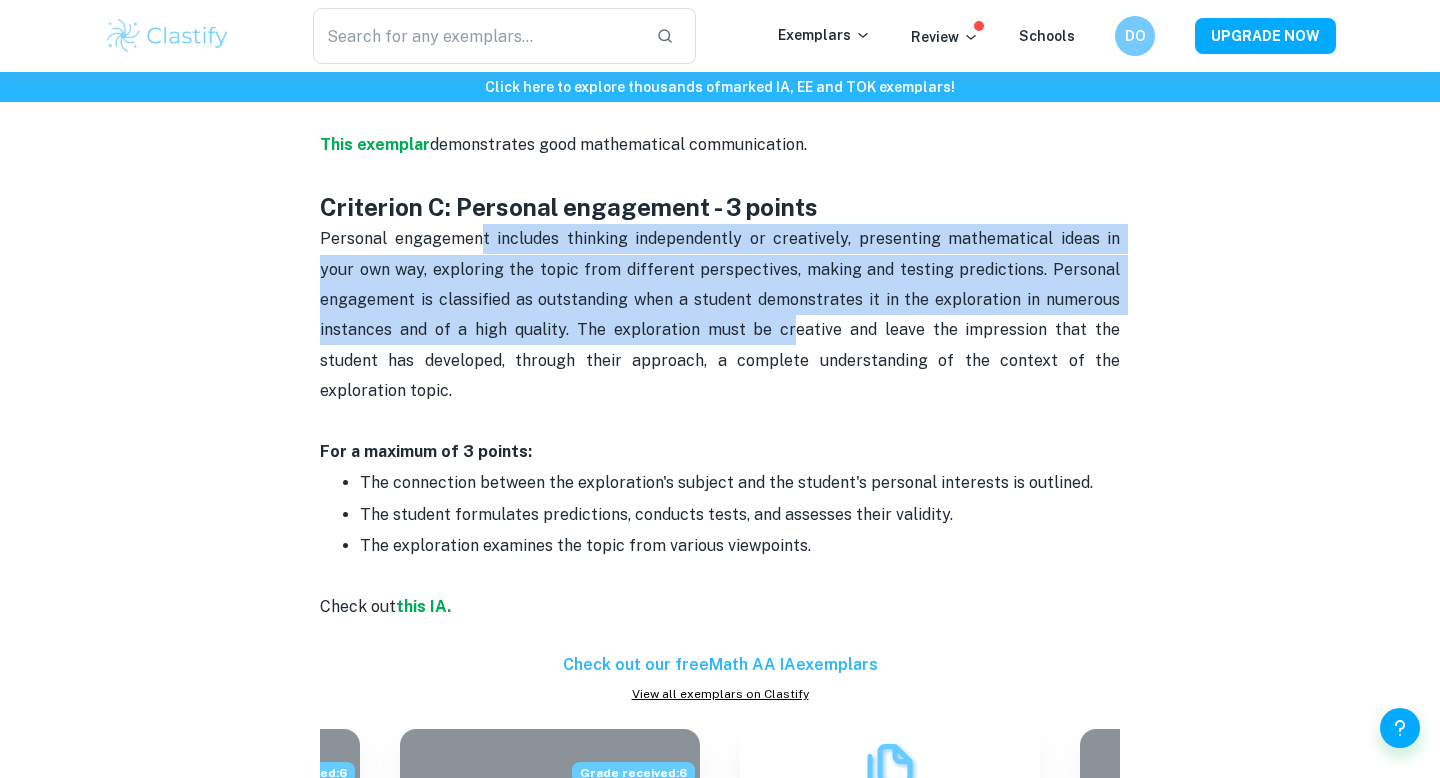 click on "Personal engagement includes thinking independently or creatively, presenting mathematical ideas in your own way, exploring the topic from different perspectives, making and testing predictions. Personal engagement is classified as outstanding when a student demonstrates it in the exploration in numerous instances and of a high quality. The exploration must be creative and leave the impression that the student has developed, through their approach, a complete understanding of the context of the exploration topic." at bounding box center [722, 314] 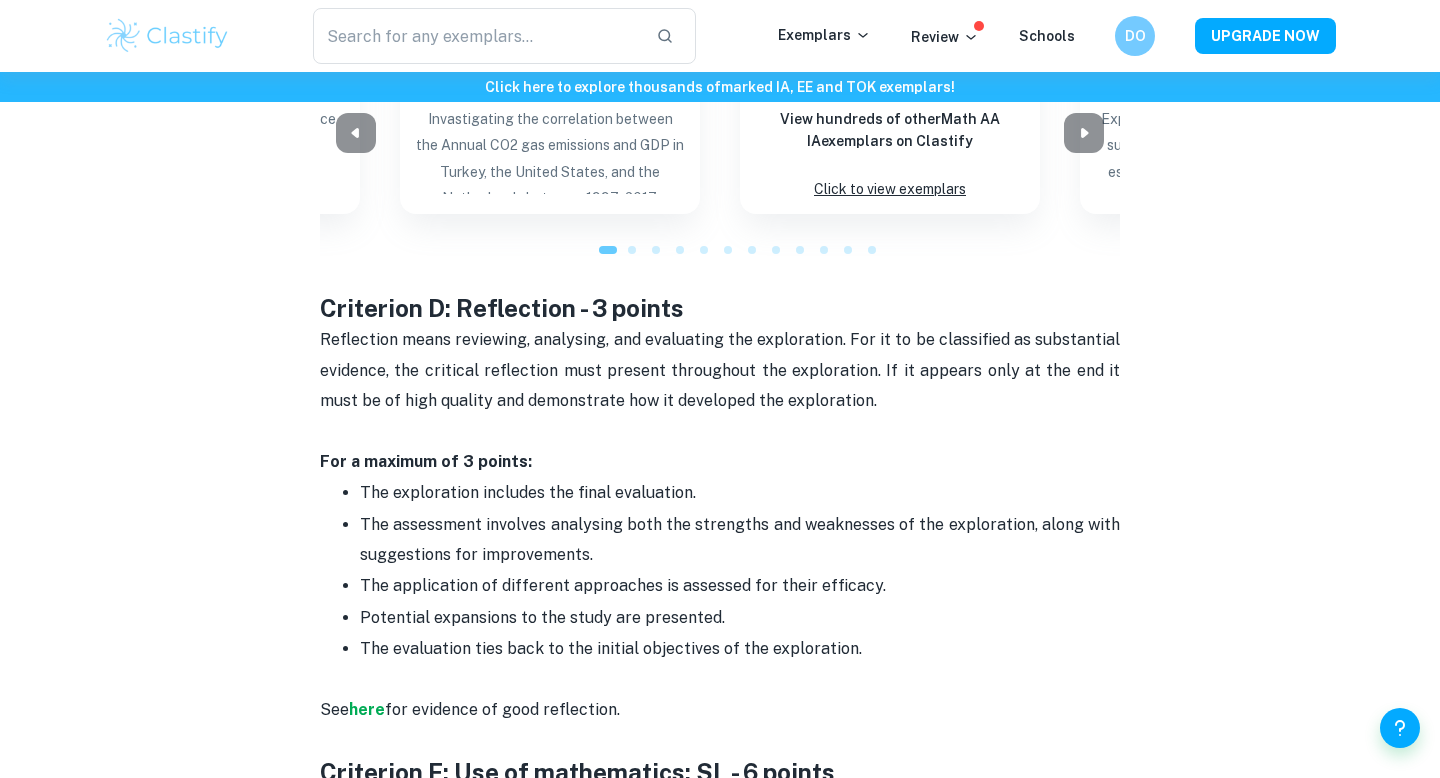 scroll, scrollTop: 2758, scrollLeft: 0, axis: vertical 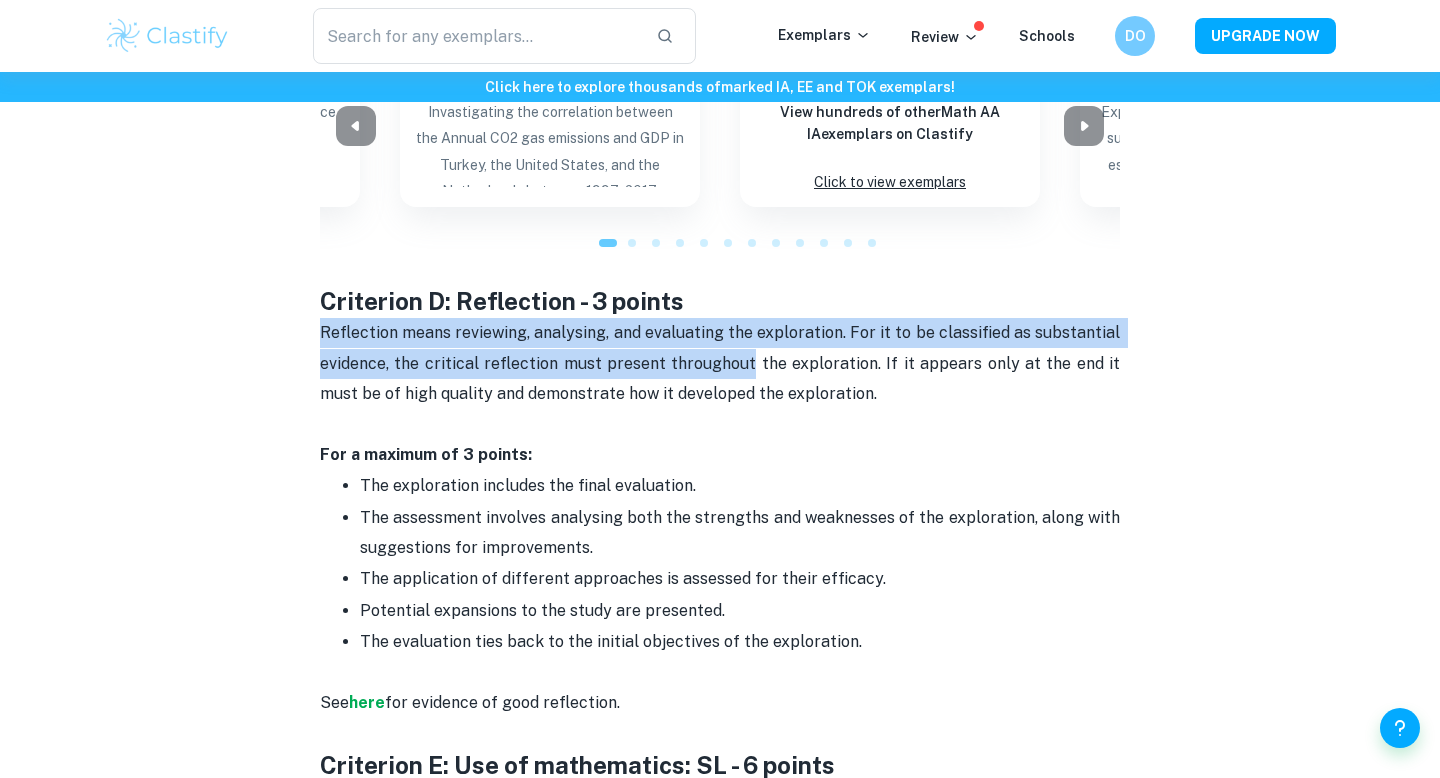 drag, startPoint x: 740, startPoint y: 324, endPoint x: 288, endPoint y: 301, distance: 452.5848 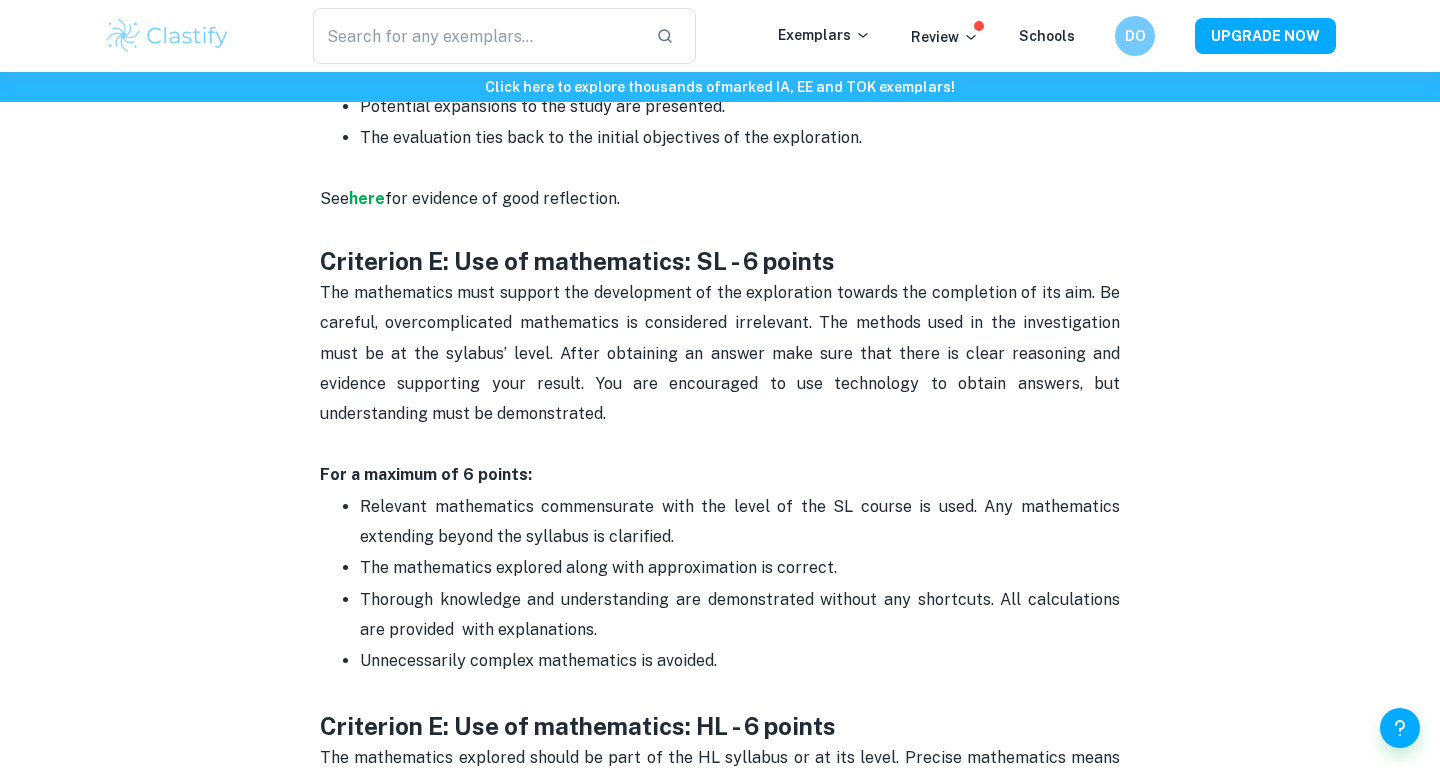 scroll, scrollTop: 3264, scrollLeft: 0, axis: vertical 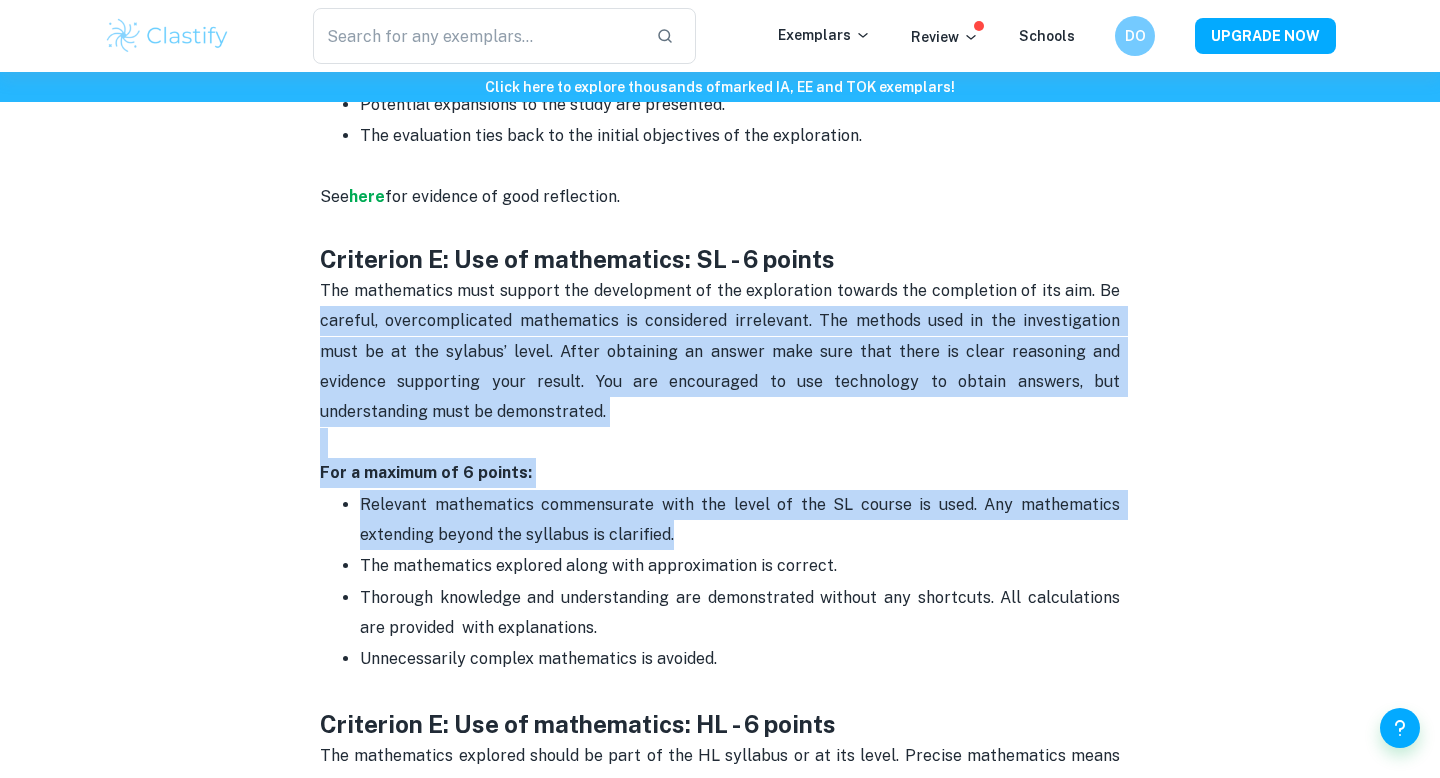 drag, startPoint x: 302, startPoint y: 285, endPoint x: 355, endPoint y: 531, distance: 251.64459 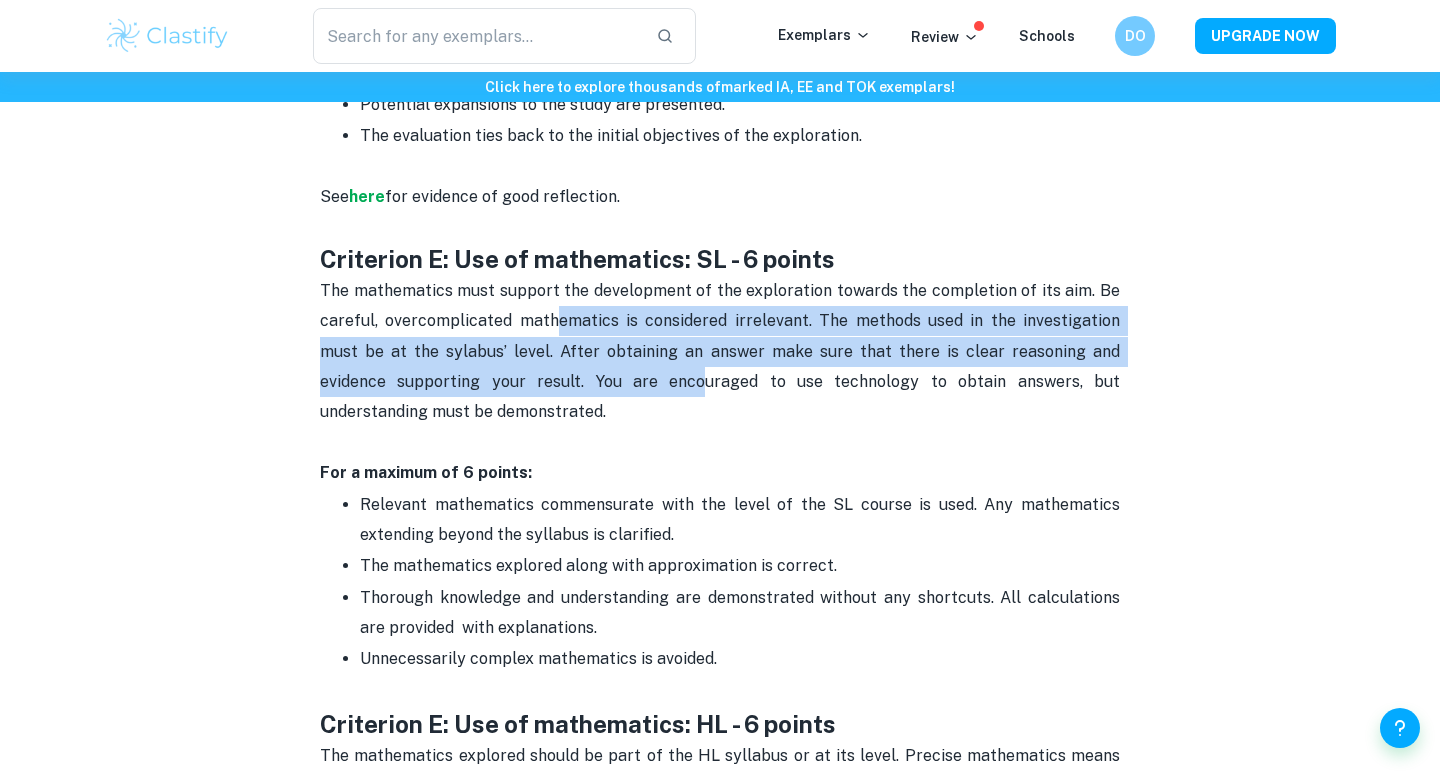drag, startPoint x: 587, startPoint y: 354, endPoint x: 547, endPoint y: 300, distance: 67.20119 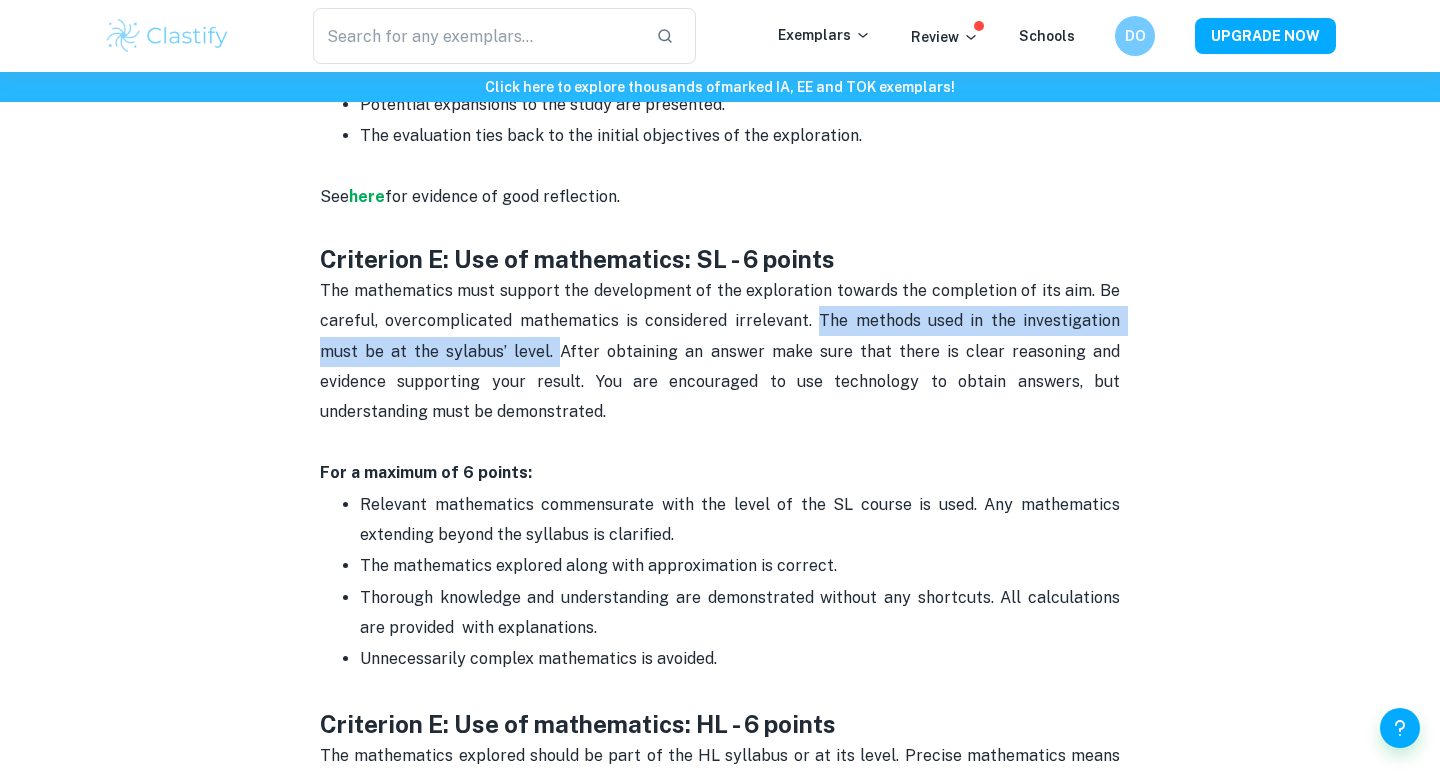 drag, startPoint x: 797, startPoint y: 288, endPoint x: 507, endPoint y: 338, distance: 294.27878 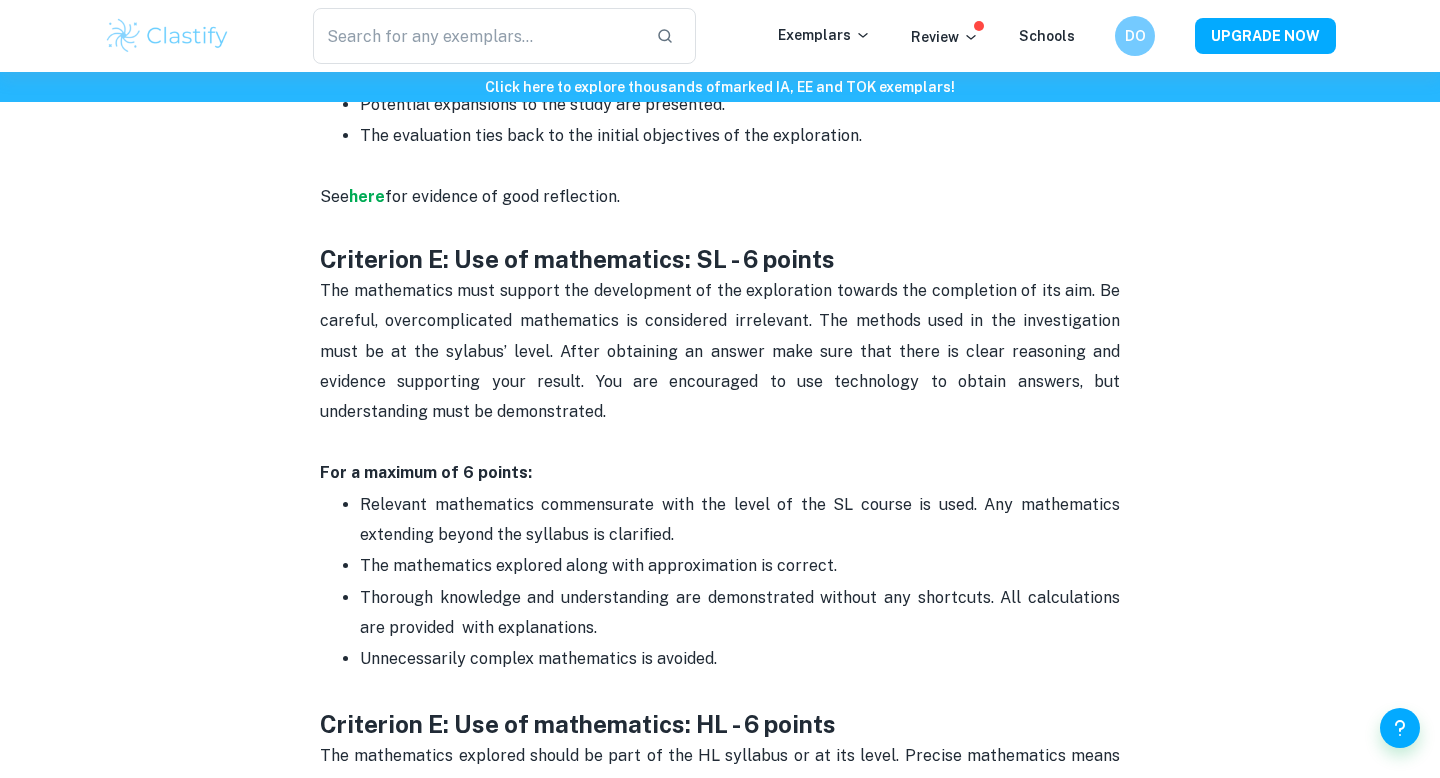 click on "The mathematics must support the development of the exploration towards the completion of its aim. Be careful, overcomplicated mathematics is considered irrelevant. The methods used in the investigation must be at the sylabus’ level. After obtaining an answer make sure that there is clear reasoning and evidence supporting your result. You are encouraged to use technology to obtain answers, but understanding must be demonstrated." at bounding box center (720, 367) 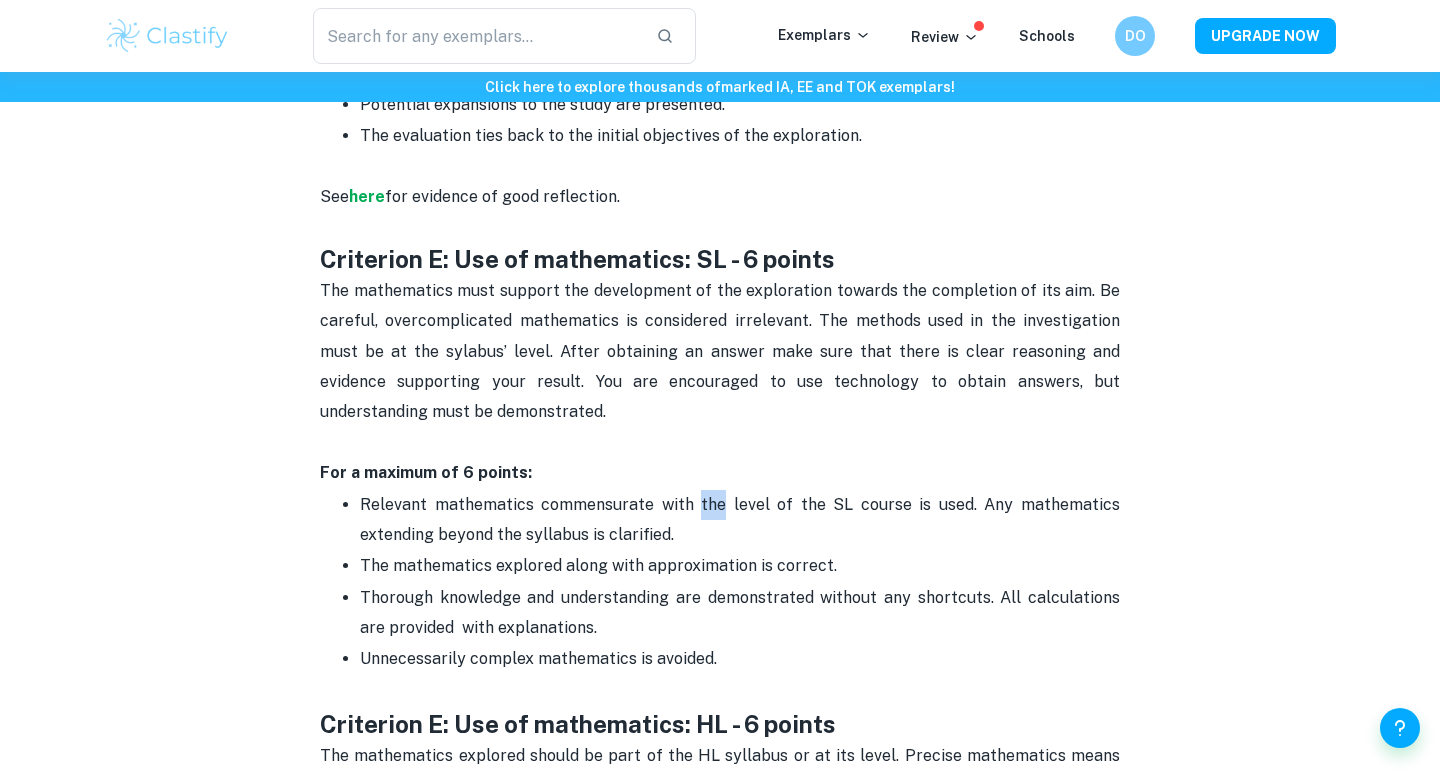 click on "Relevant mathematics commensurate with the level of the SL course is used. Any mathematics extending beyond the syllabus is clarified." at bounding box center [742, 519] 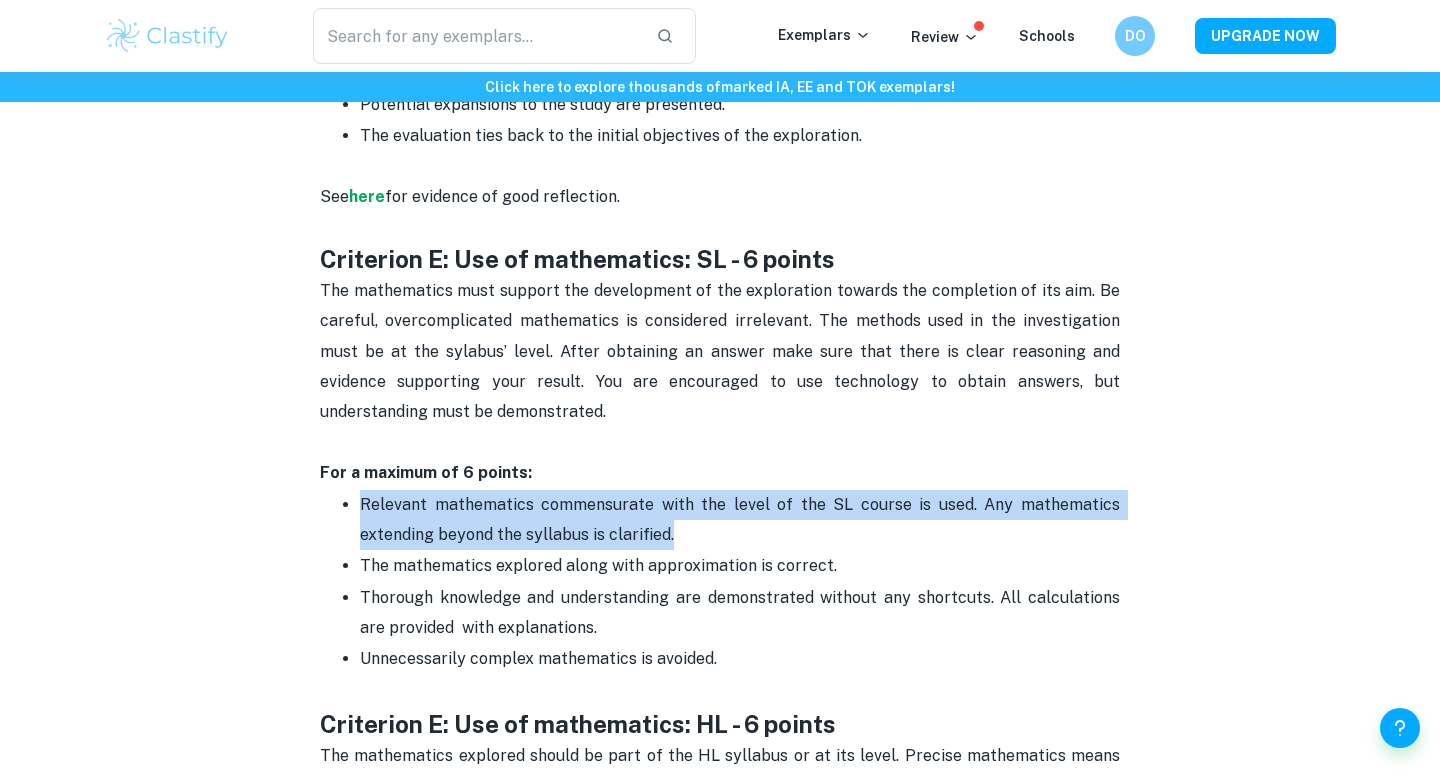 click on "Relevant mathematics commensurate with the level of the SL course is used. Any mathematics extending beyond the syllabus is clarified." at bounding box center [742, 519] 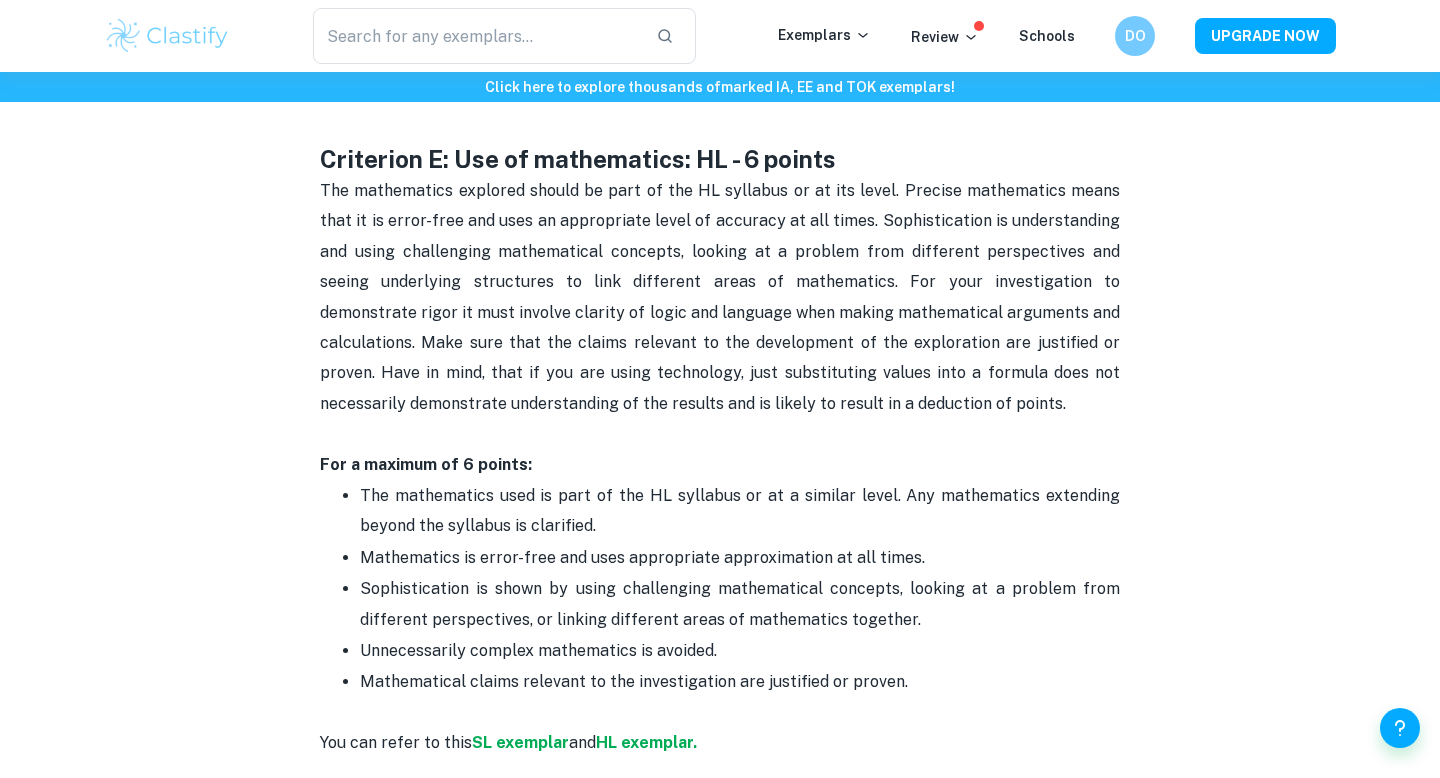 scroll, scrollTop: 3825, scrollLeft: 0, axis: vertical 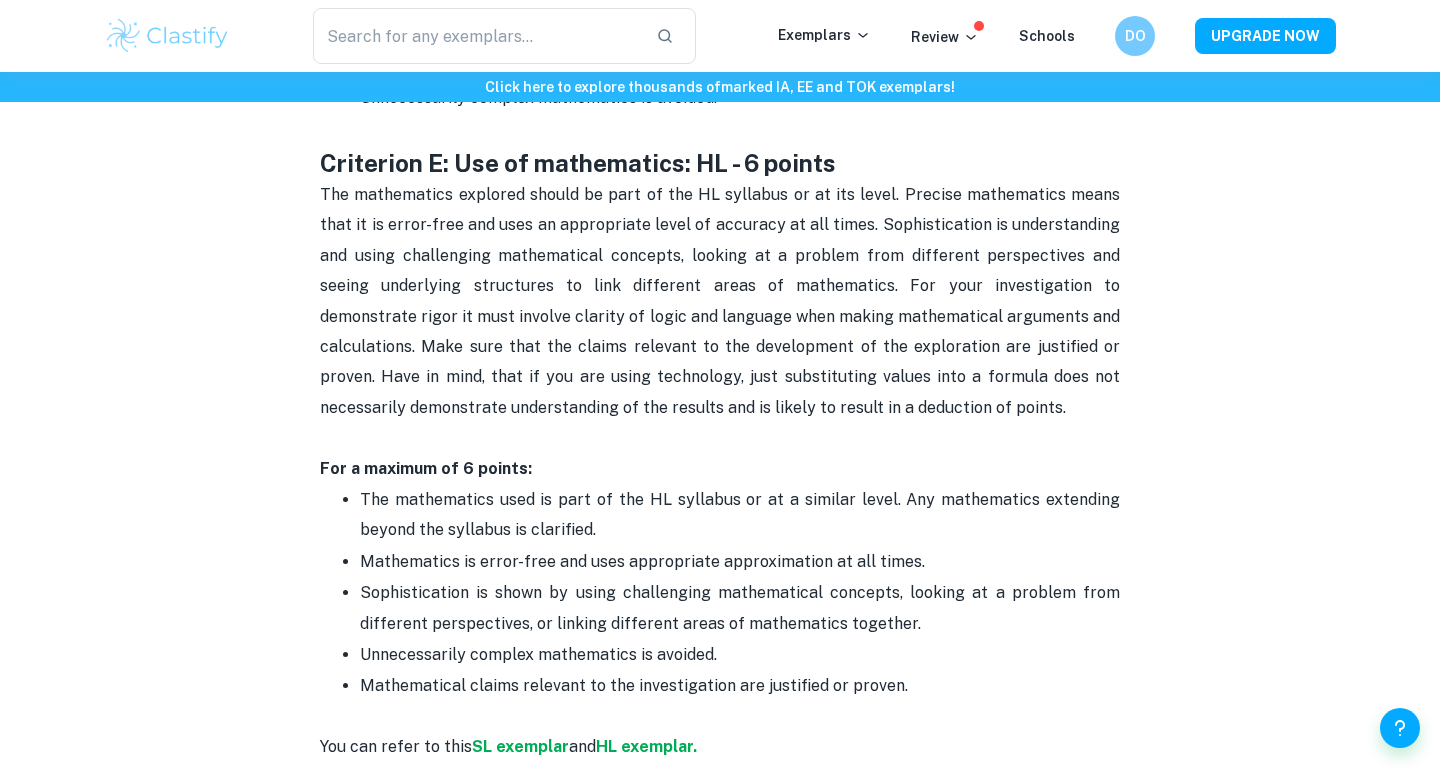 click on "The mathematics used is part of the HL syllabus or at a similar level. Any mathematics extending beyond the syllabus is clarified." at bounding box center (740, 515) 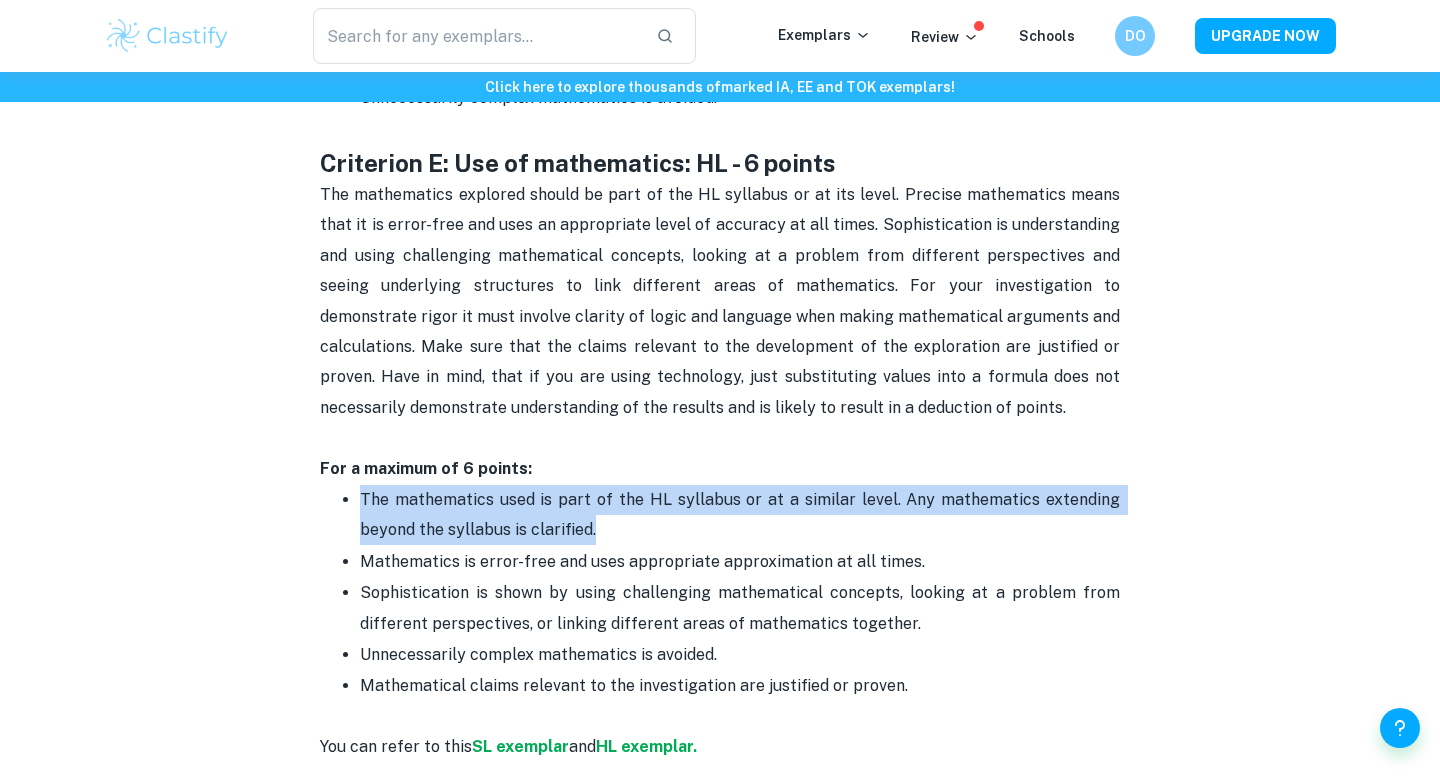 click on "The mathematics used is part of the HL syllabus or at a similar level. Any mathematics extending beyond the syllabus is clarified." at bounding box center (740, 515) 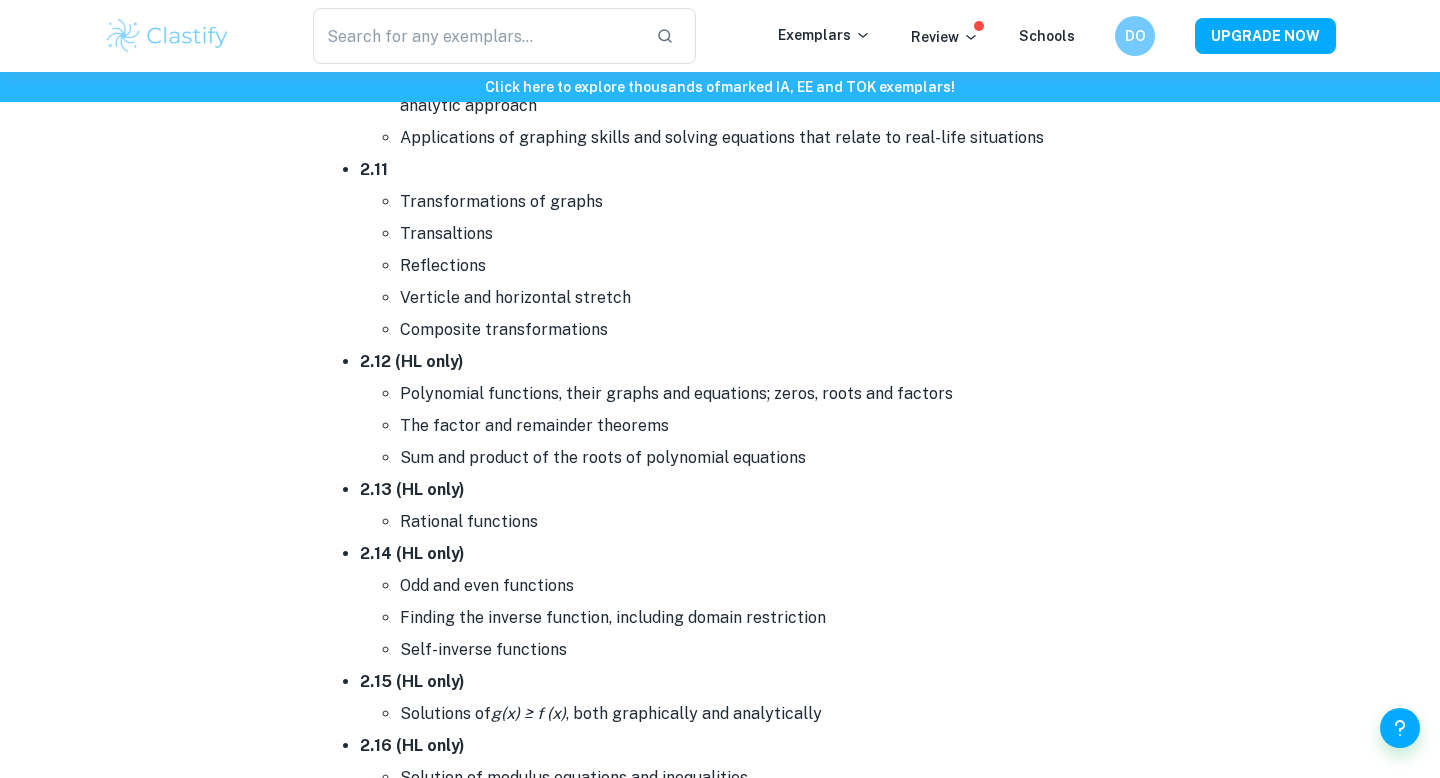 scroll, scrollTop: 4606, scrollLeft: 0, axis: vertical 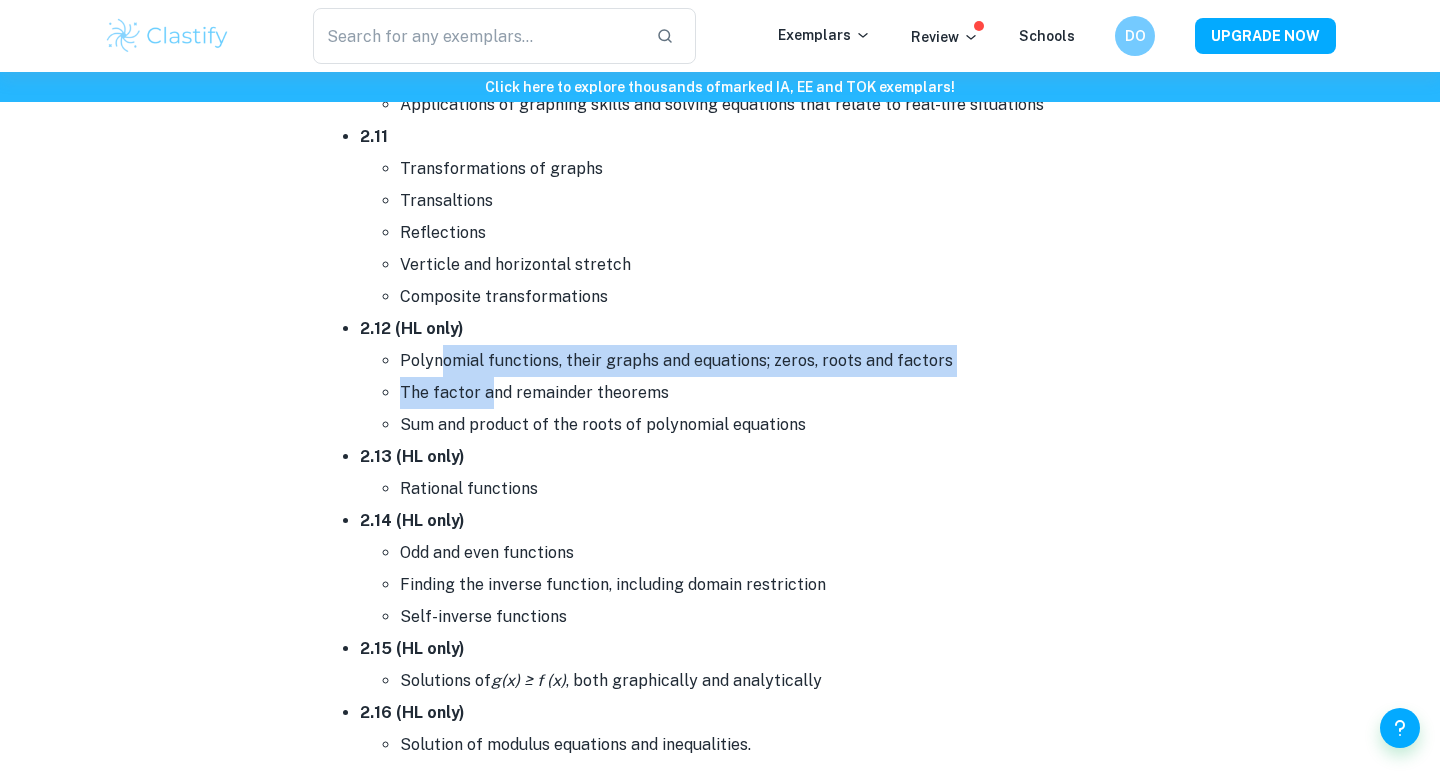 drag, startPoint x: 442, startPoint y: 357, endPoint x: 469, endPoint y: 386, distance: 39.623226 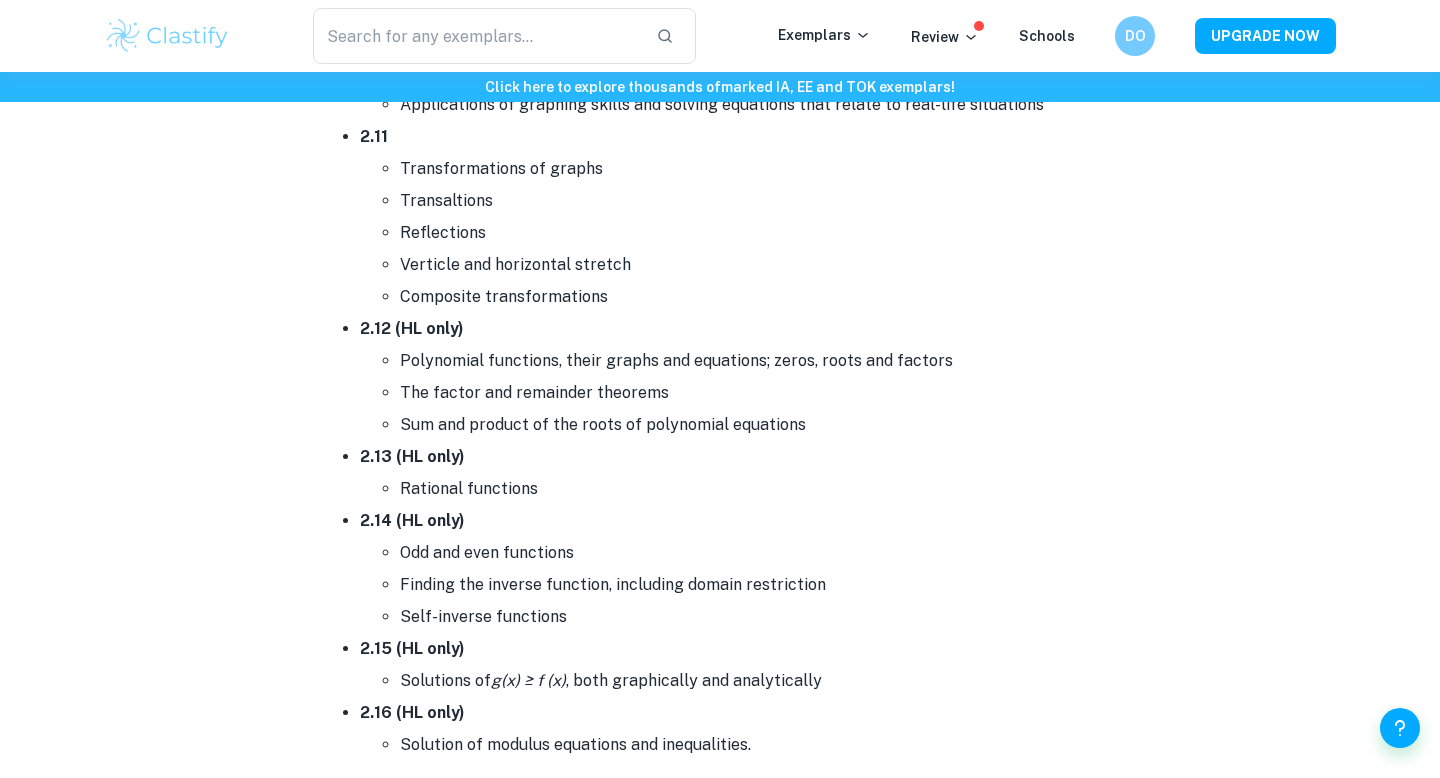 click on "Sum and product of the roots of polynomial equations" at bounding box center (760, 425) 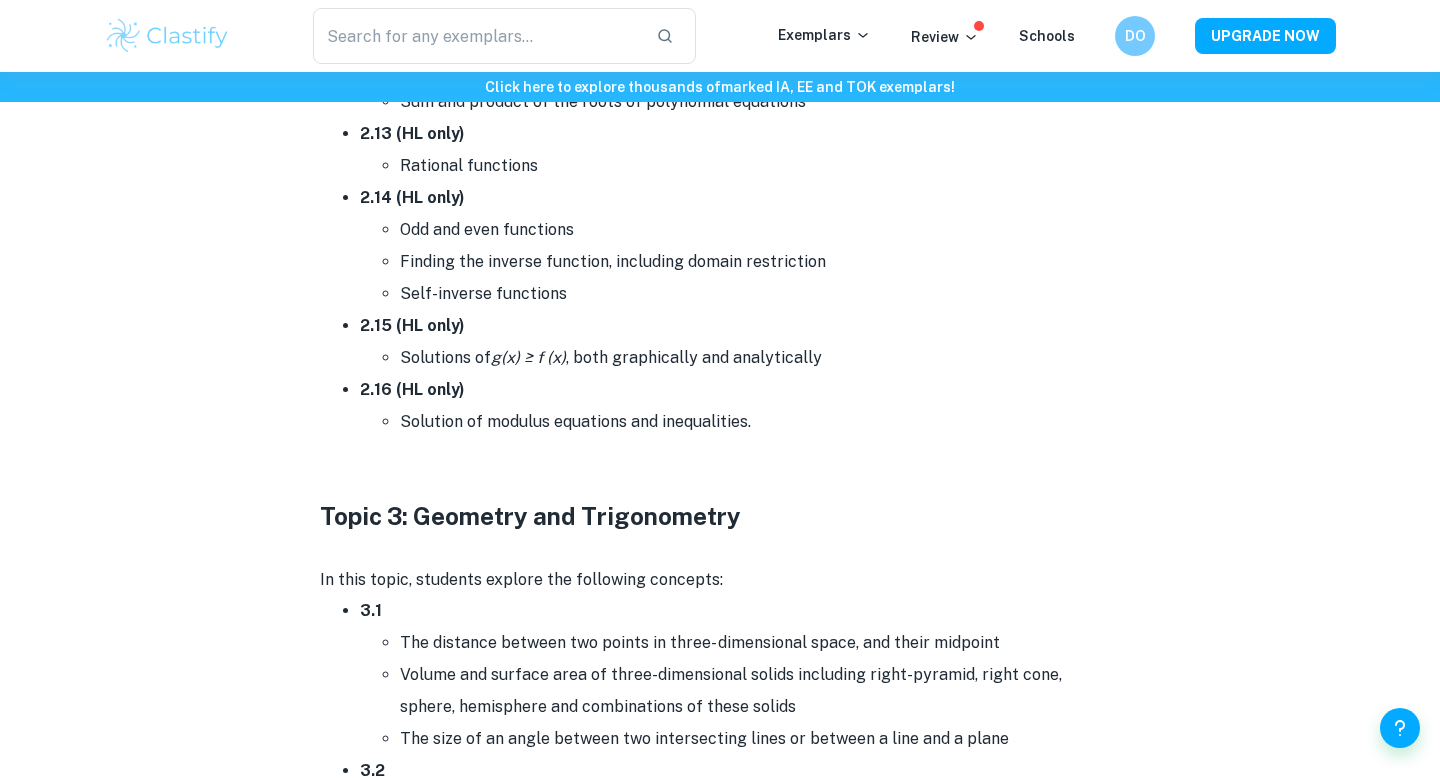 scroll, scrollTop: 4931, scrollLeft: 0, axis: vertical 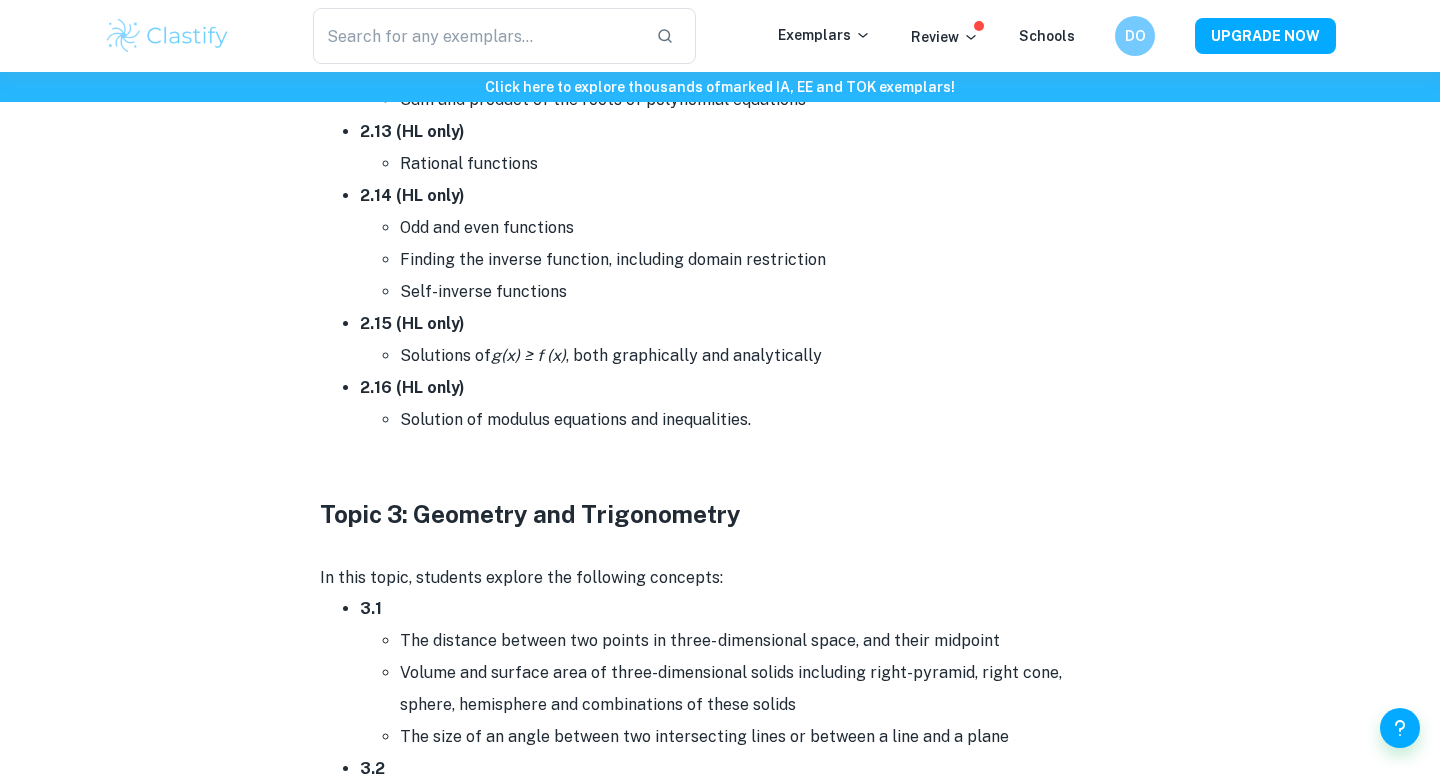 click on "Solutions of  g(x) ≥ f (x) , both graphically and analytically" at bounding box center (760, 356) 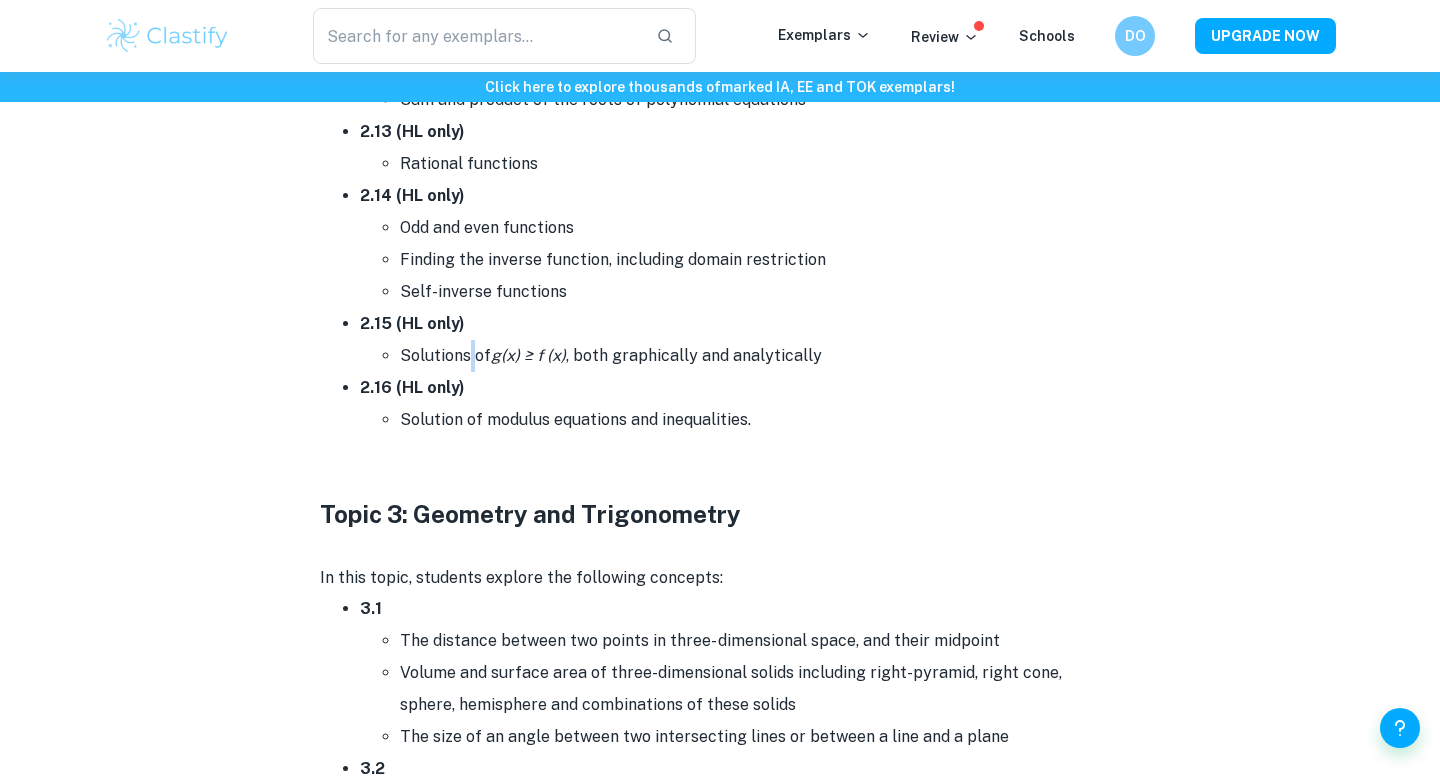 click on "Solutions of  g(x) ≥ f (x) , both graphically and analytically" at bounding box center [760, 356] 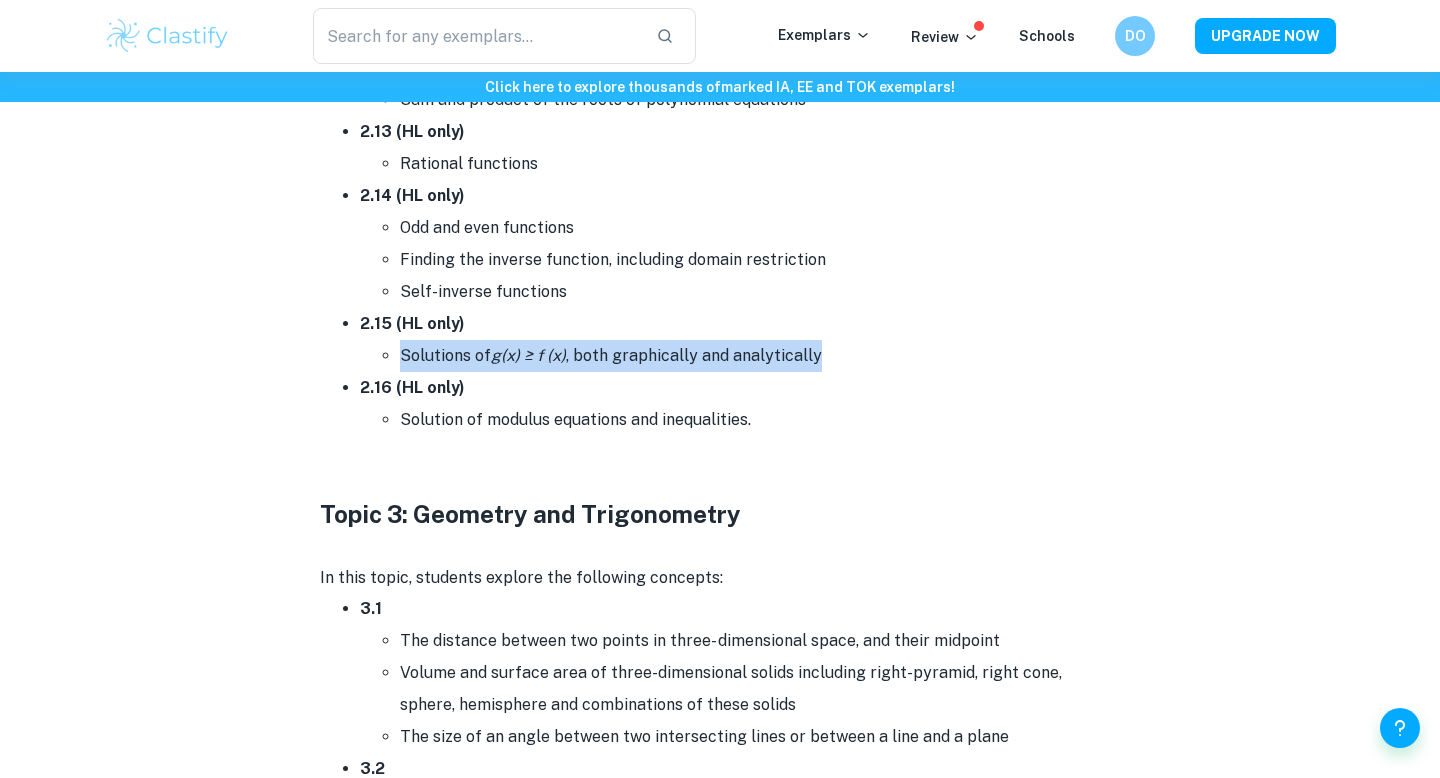 click on "Solutions of  g(x) ≥ f (x) , both graphically and analytically" at bounding box center [760, 356] 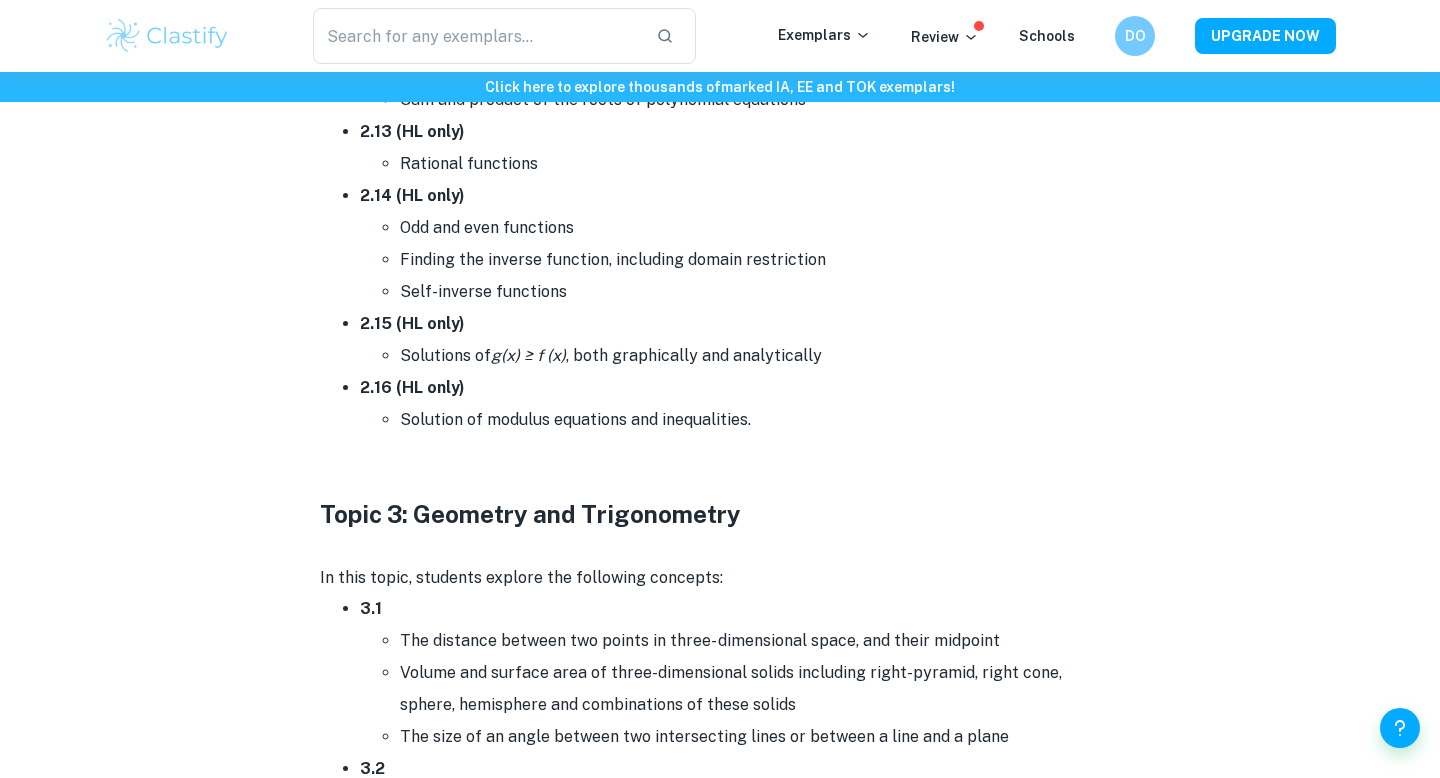 click on "Solution of modulus equations and inequalities." at bounding box center [760, 420] 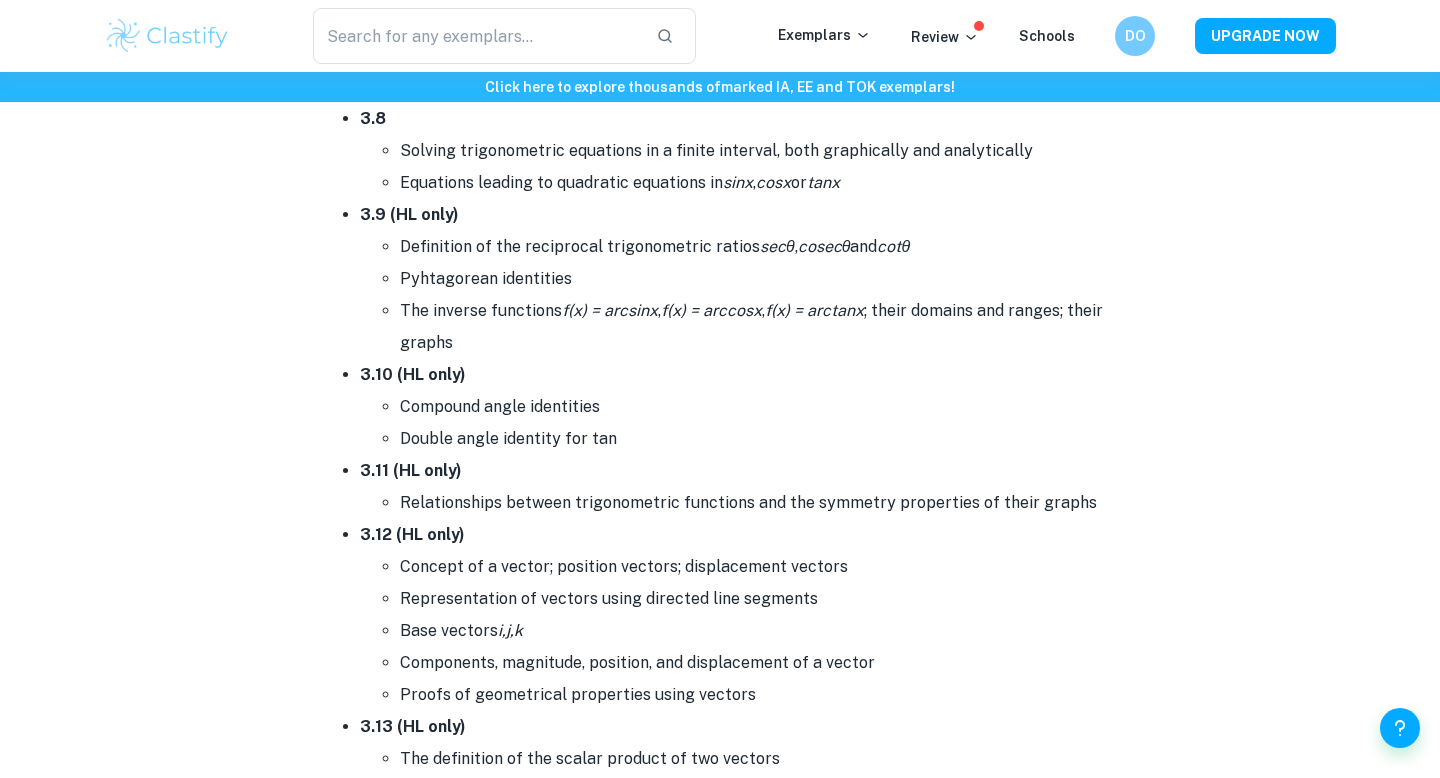 scroll, scrollTop: 6314, scrollLeft: 0, axis: vertical 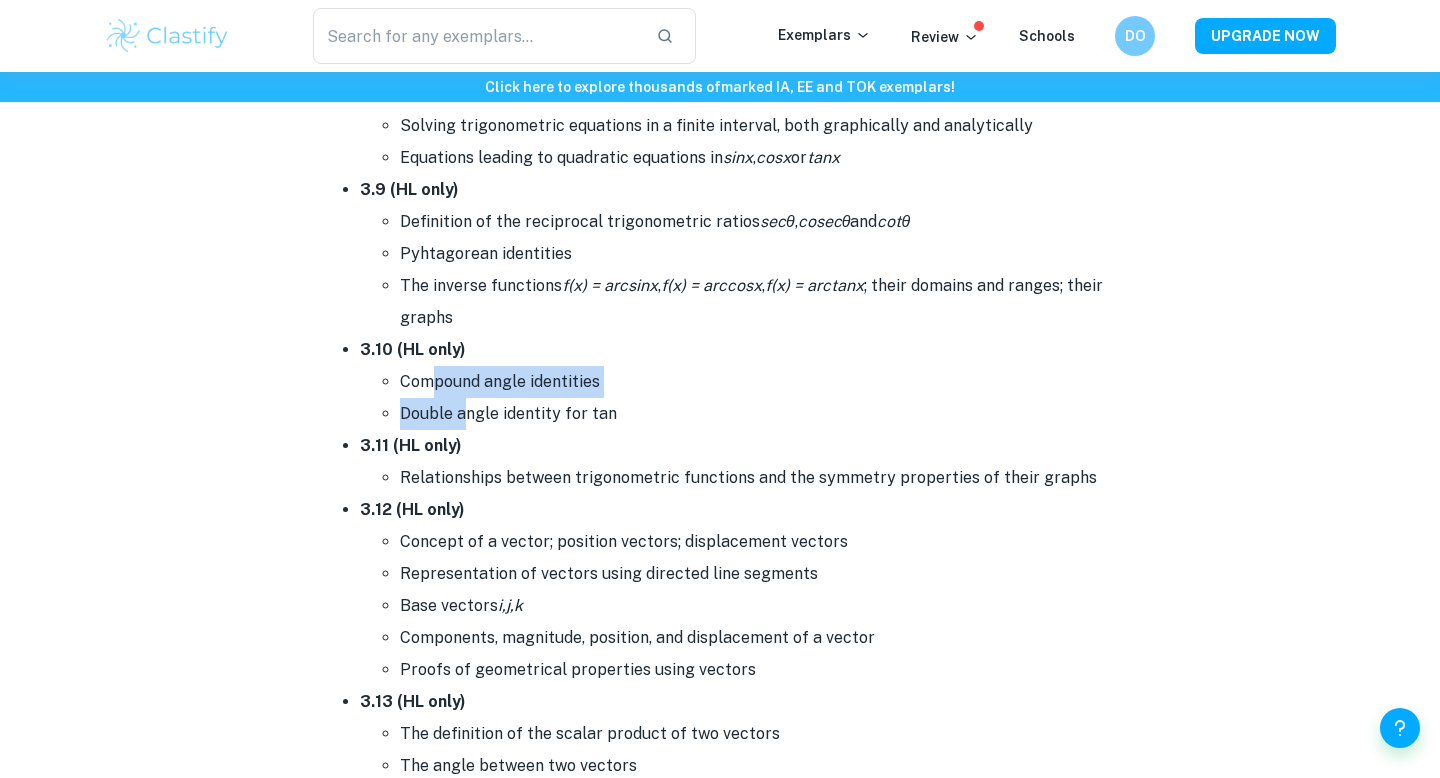 drag, startPoint x: 435, startPoint y: 368, endPoint x: 466, endPoint y: 409, distance: 51.40039 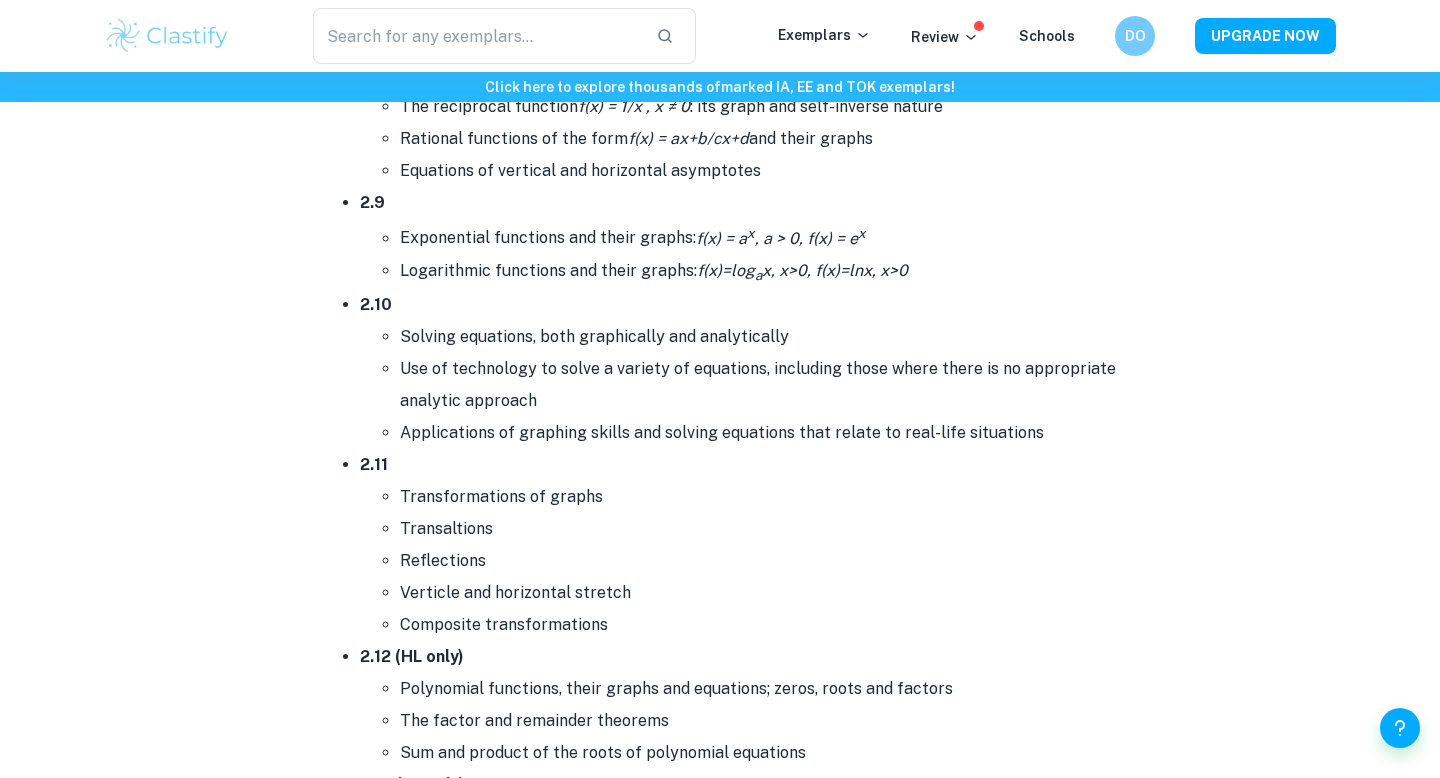 scroll, scrollTop: 4293, scrollLeft: 0, axis: vertical 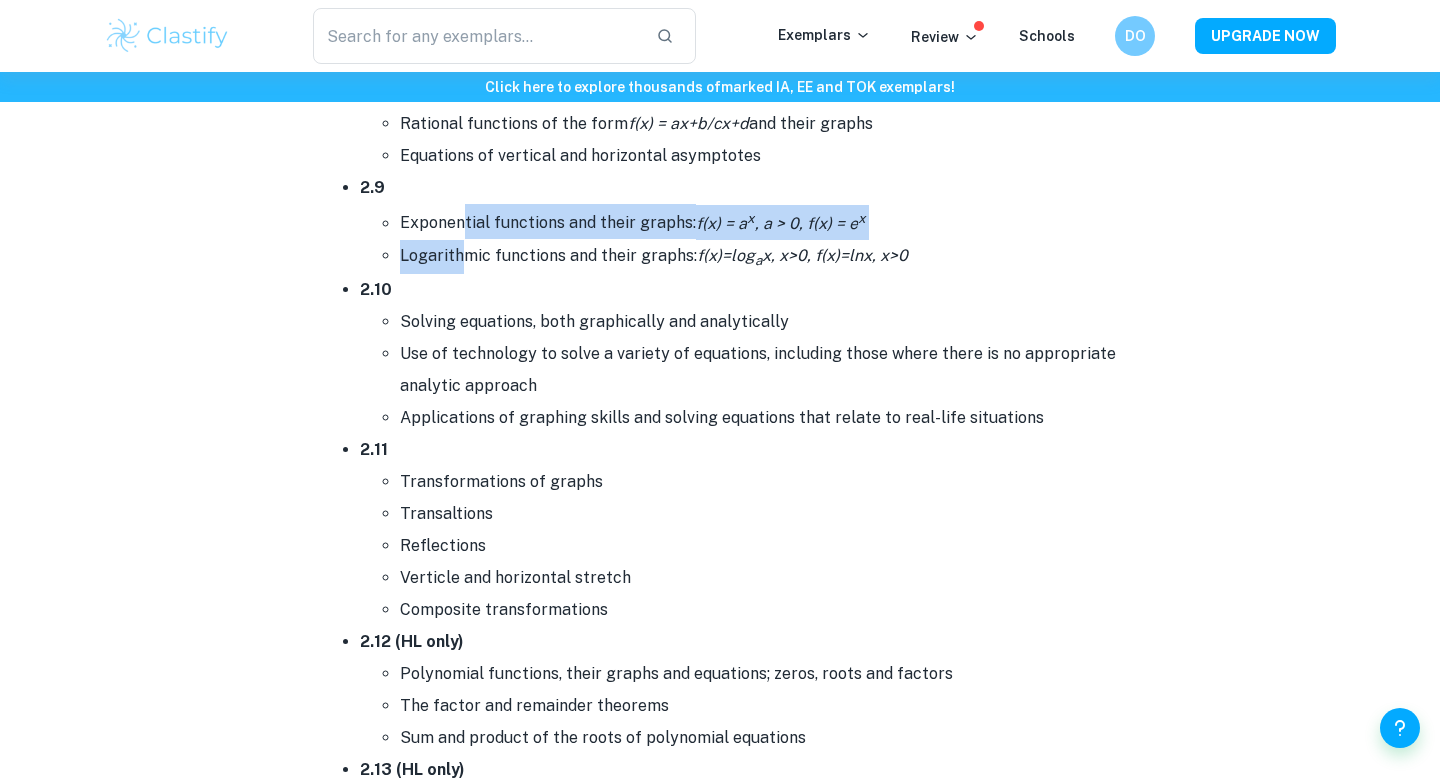 drag, startPoint x: 462, startPoint y: 249, endPoint x: 466, endPoint y: 217, distance: 32.24903 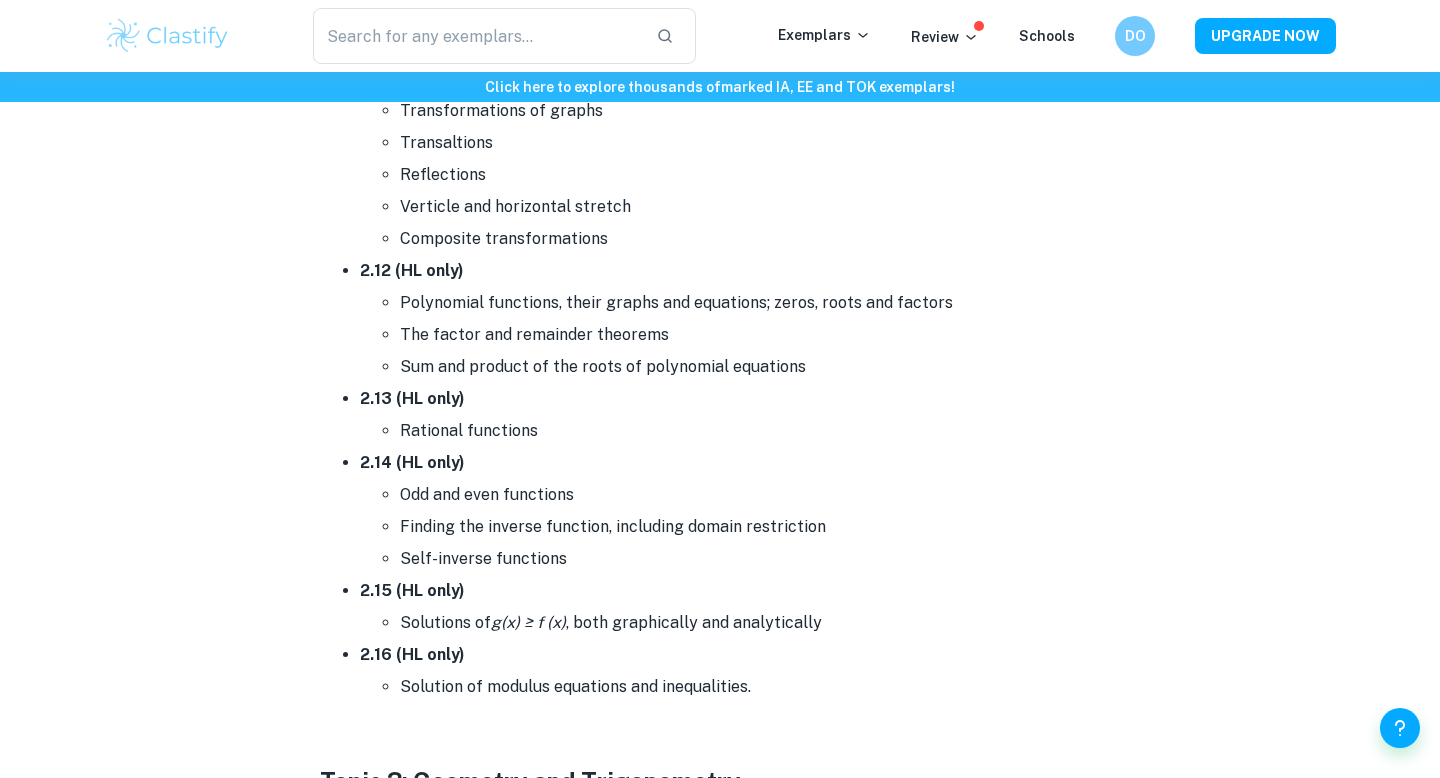 scroll, scrollTop: 4675, scrollLeft: 0, axis: vertical 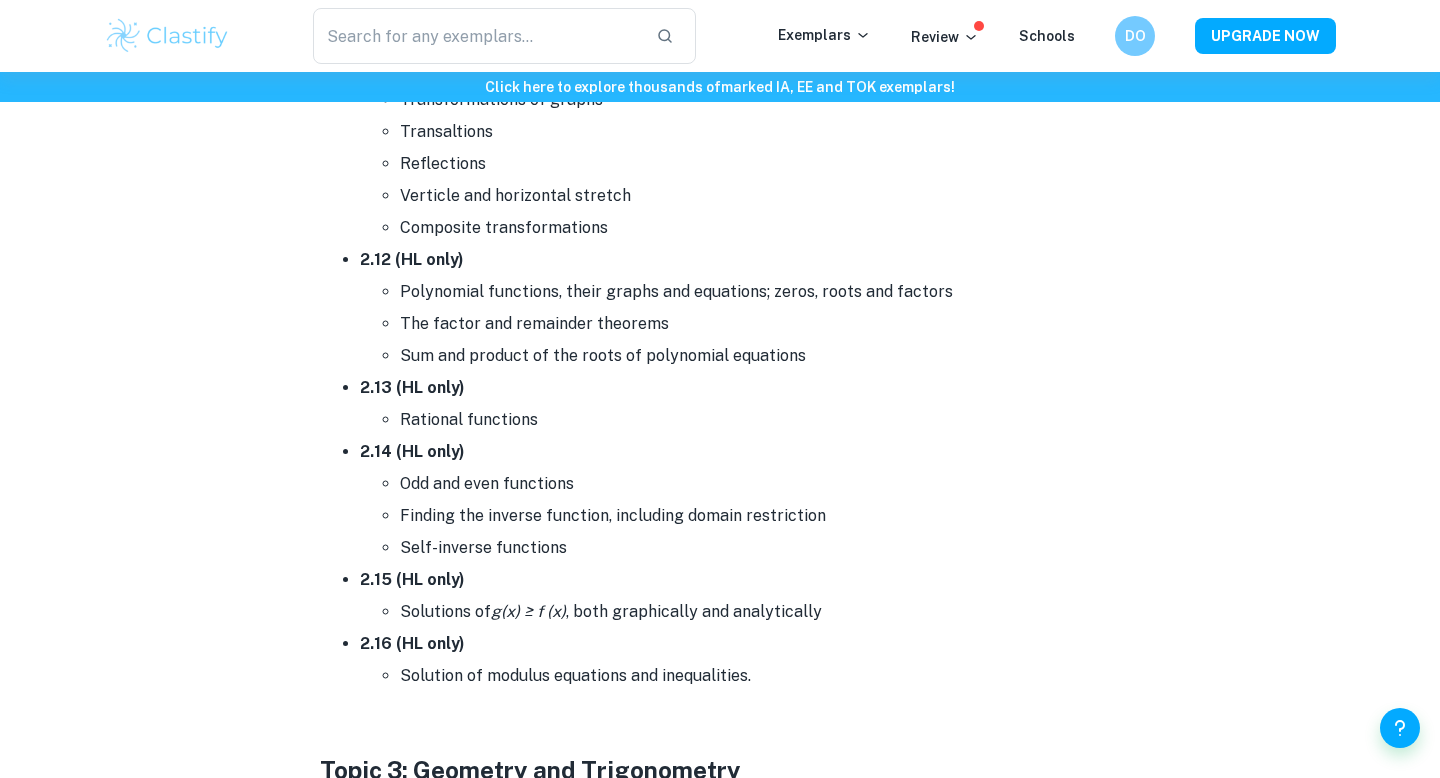 click on "Rational functions" at bounding box center [760, 420] 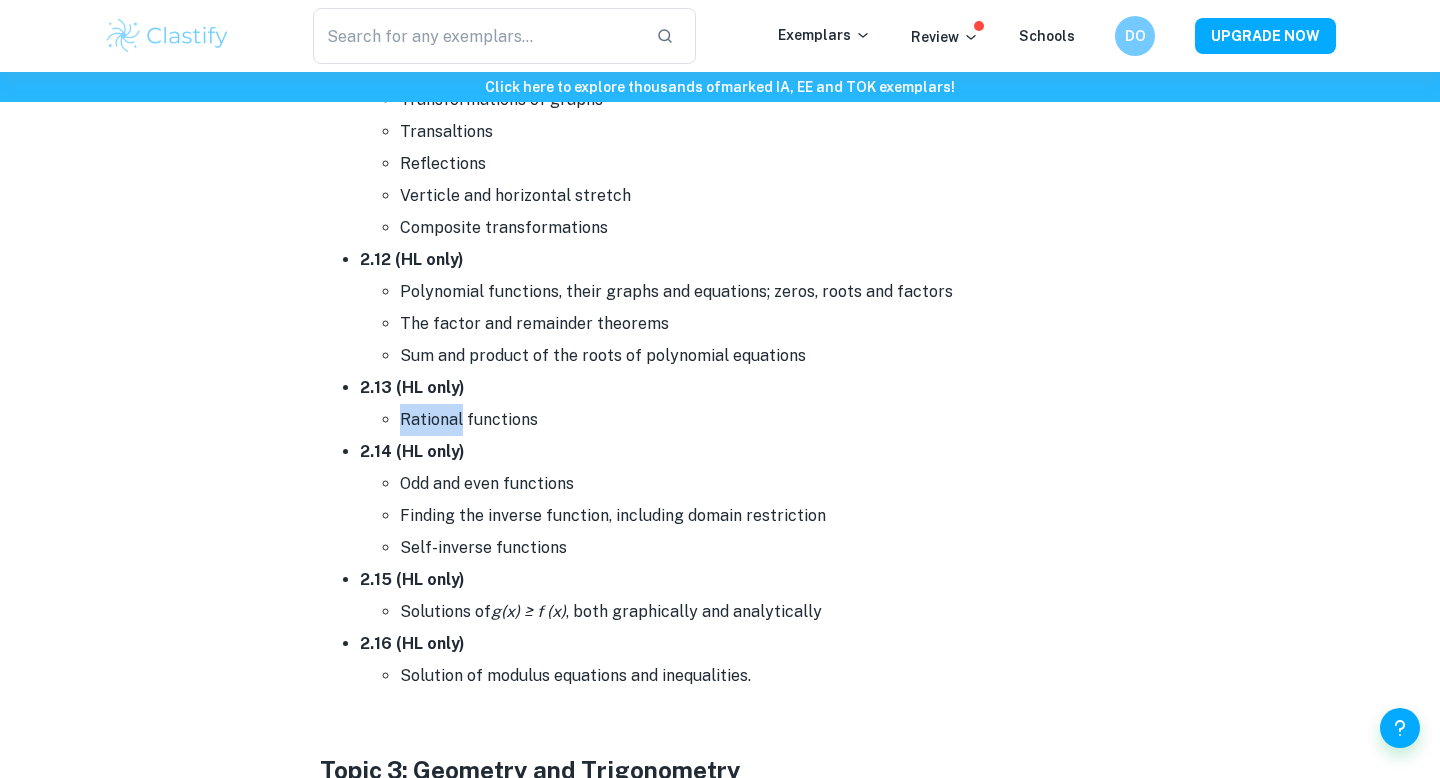 click on "Rational functions" at bounding box center [760, 420] 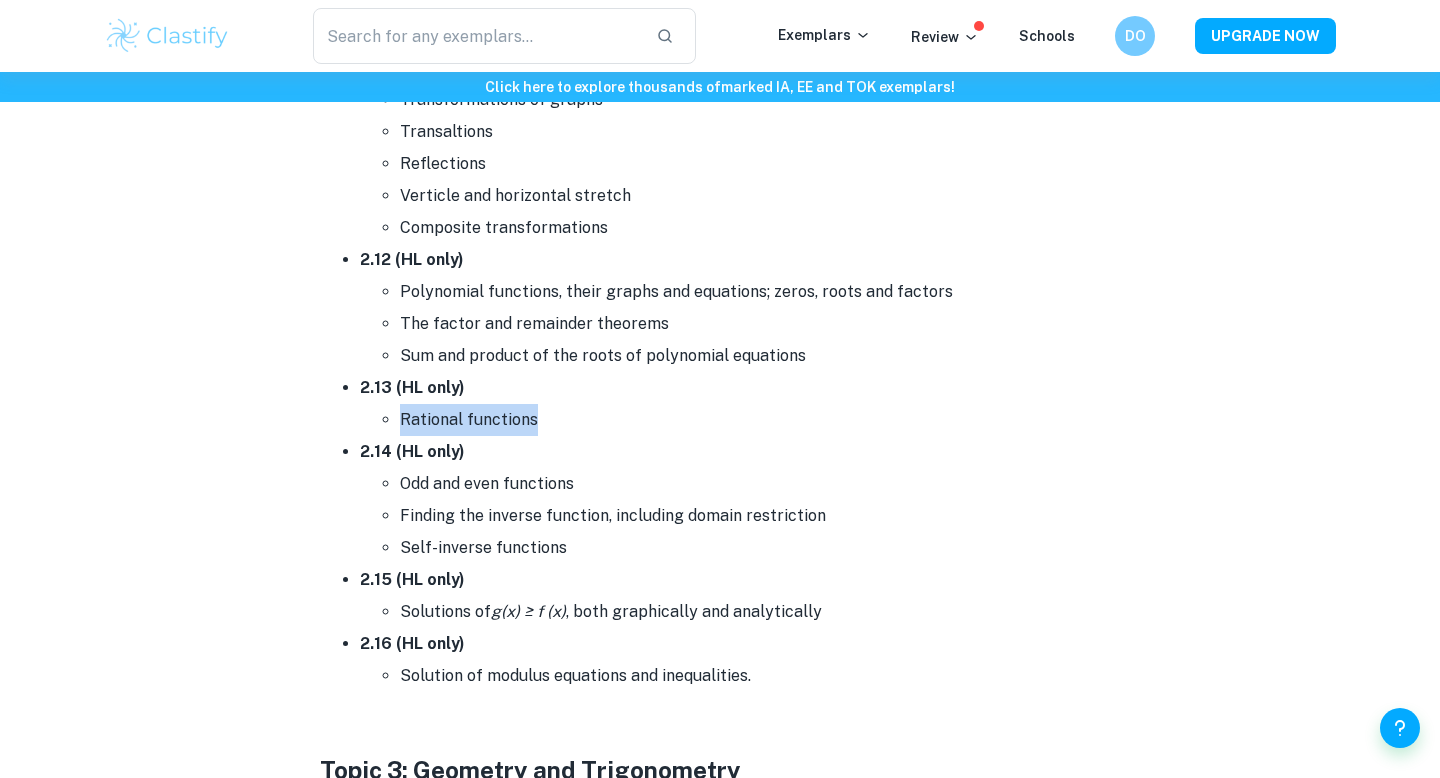 click on "Rational functions" at bounding box center (760, 420) 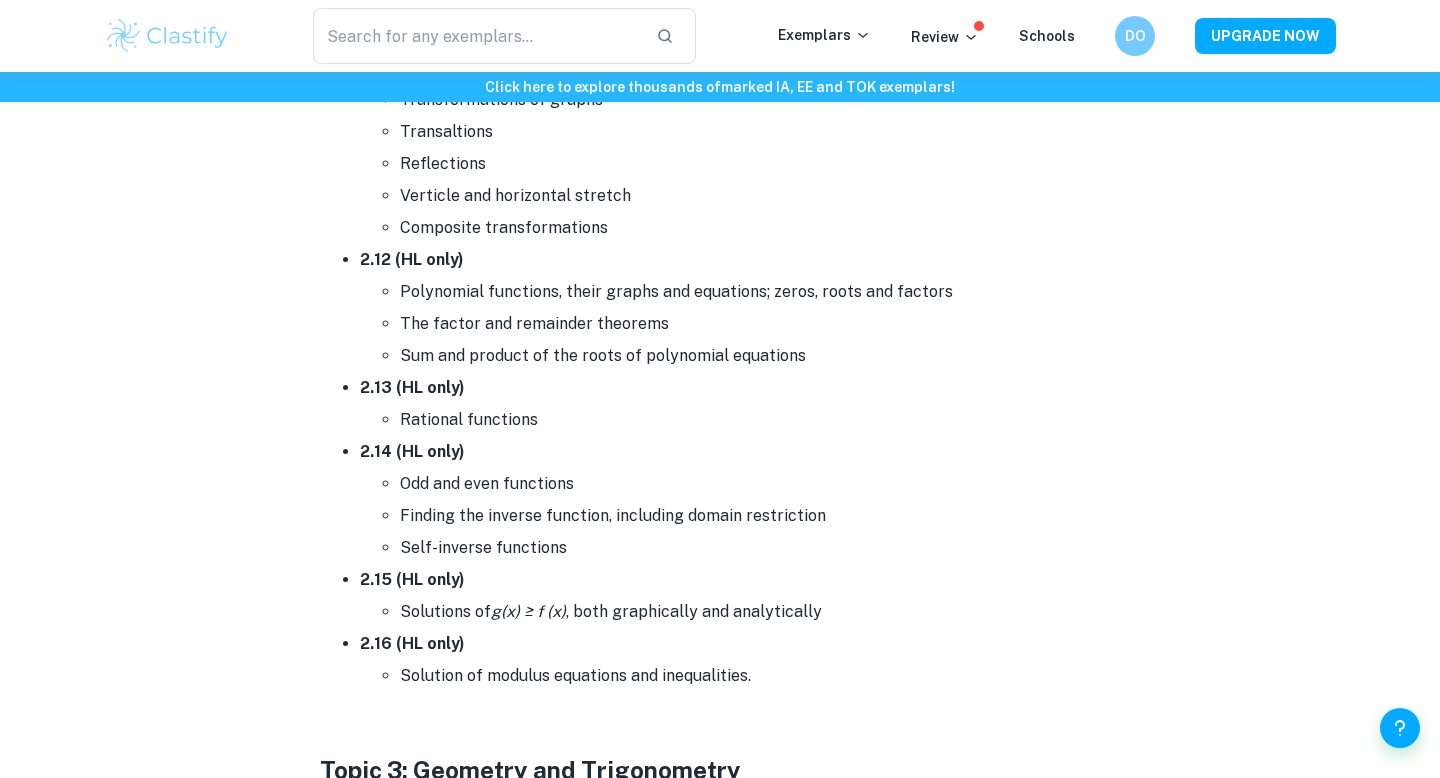 click on "2.13 (HL only)" at bounding box center (412, 387) 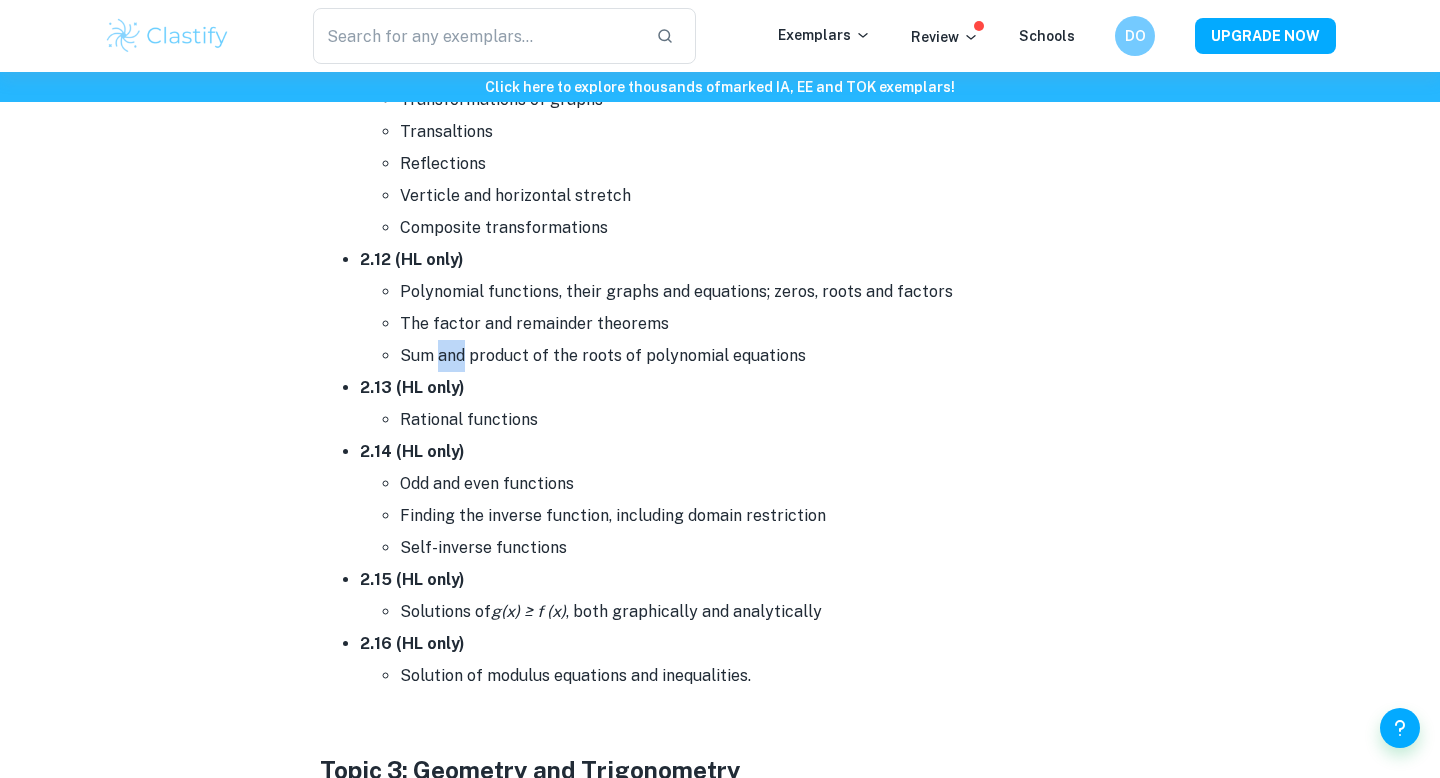click on "Sum and product of the roots of polynomial equations" at bounding box center [760, 356] 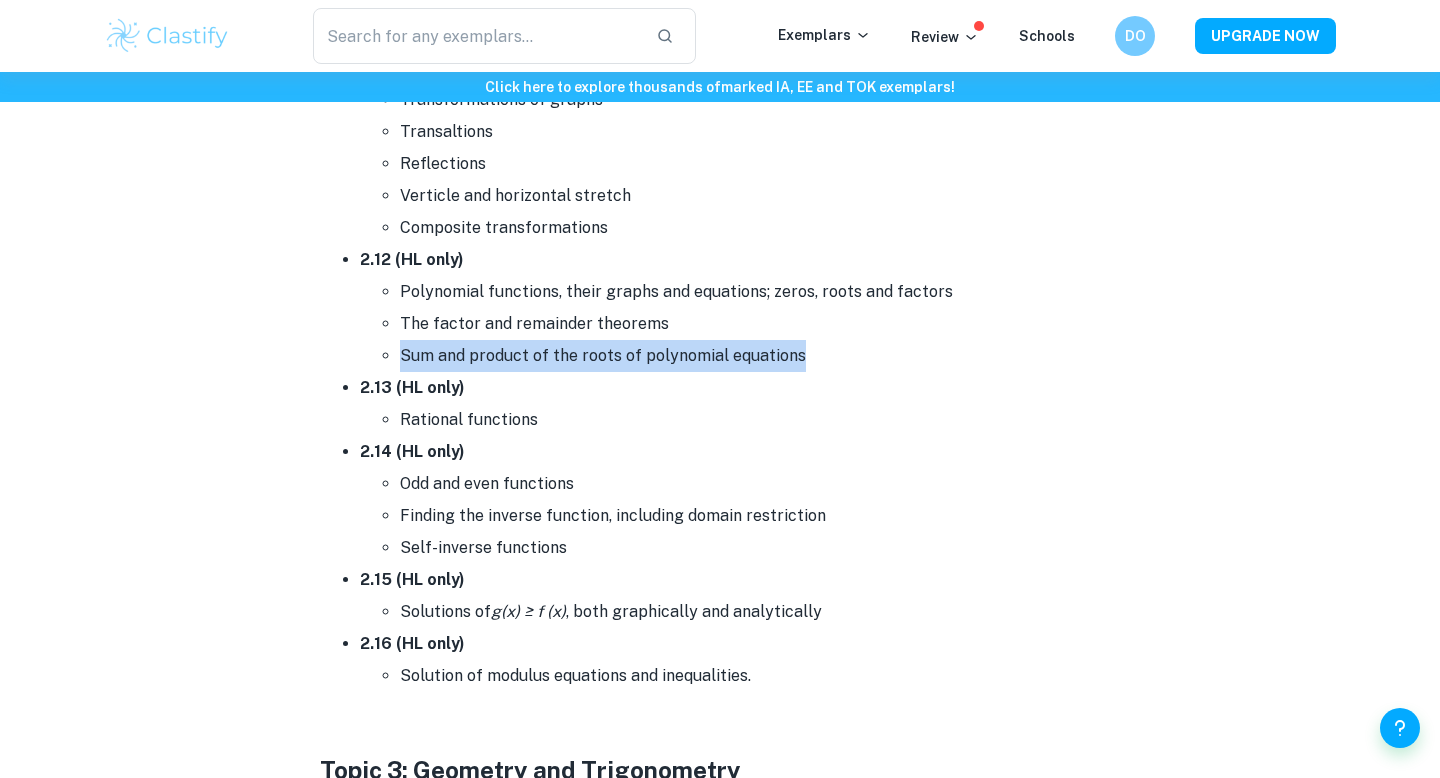 click on "Sum and product of the roots of polynomial equations" at bounding box center [760, 356] 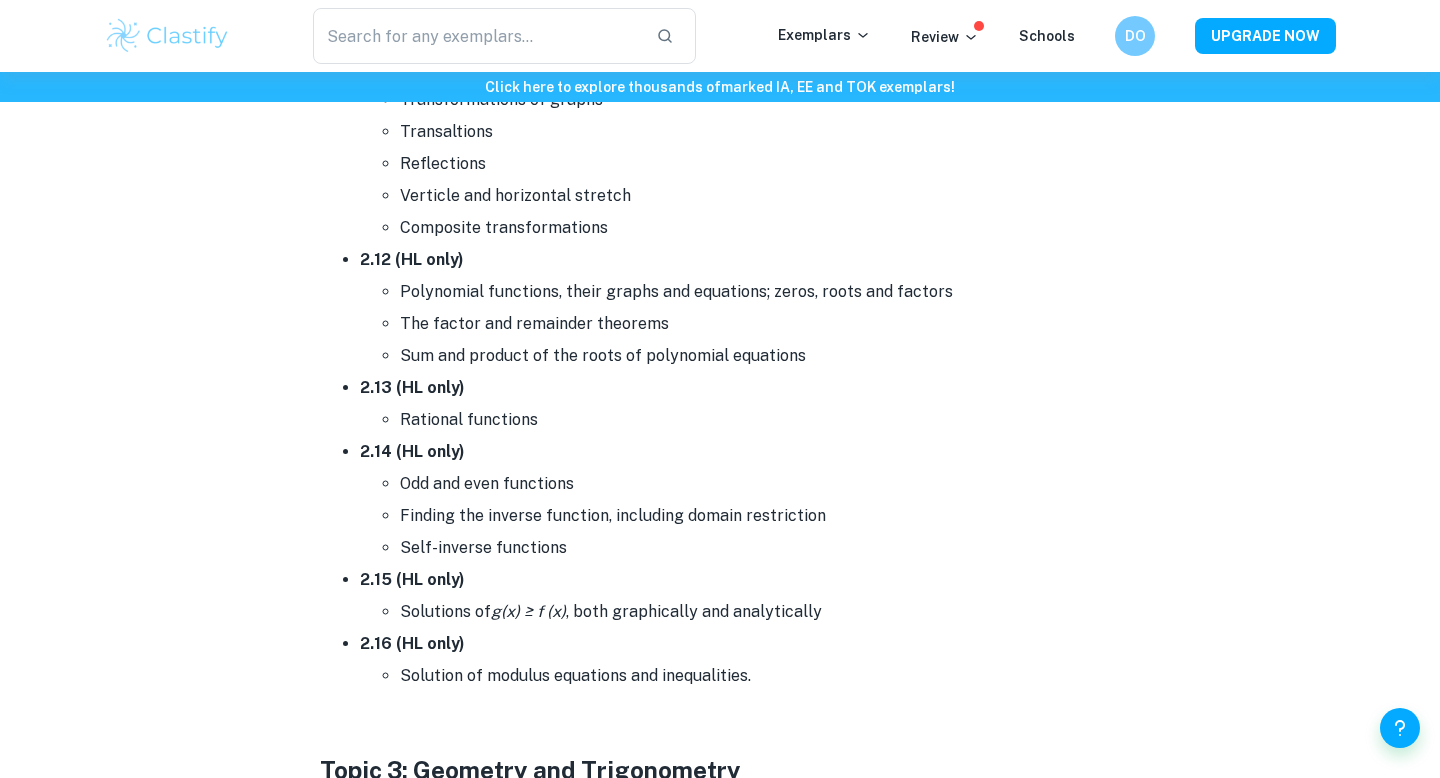 click on "The factor and remainder theorems" at bounding box center (760, 324) 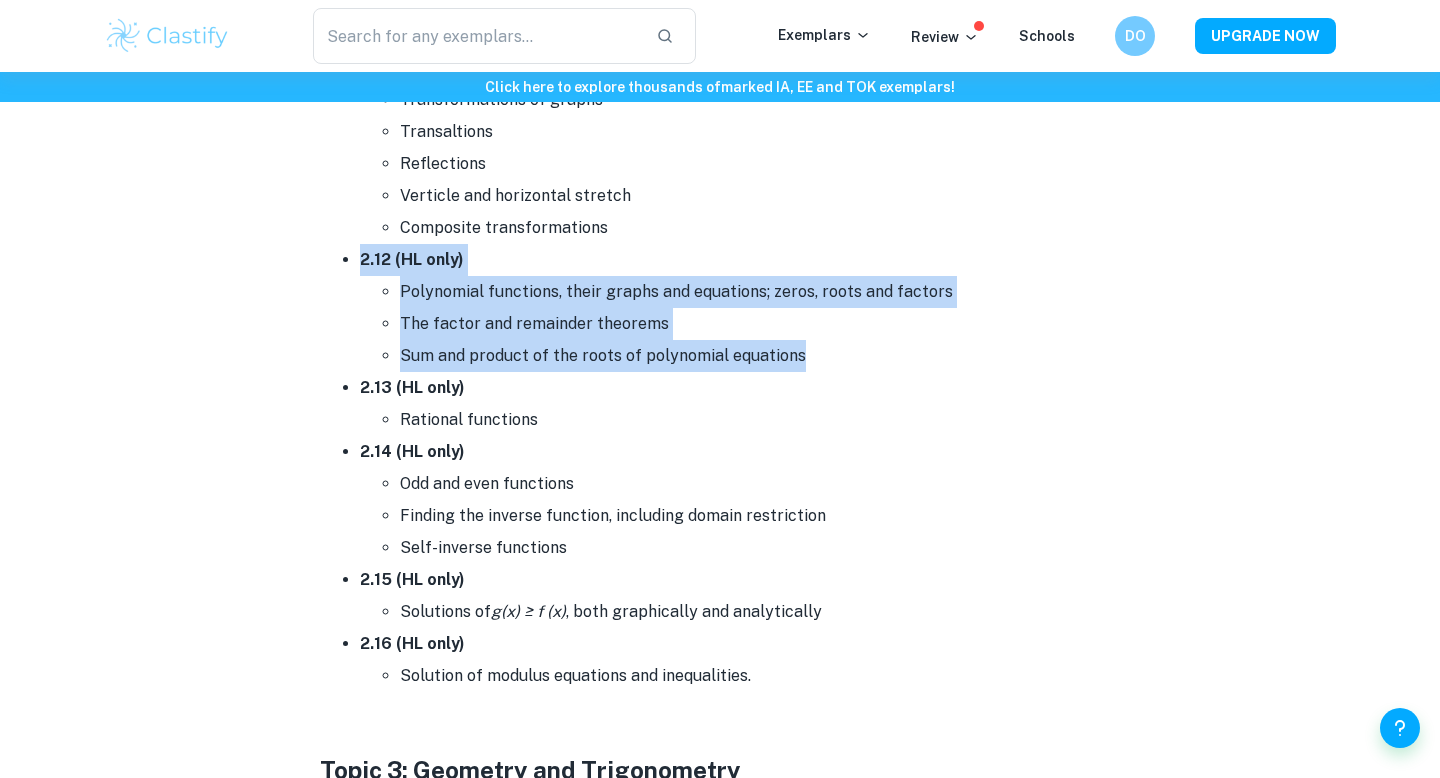 drag, startPoint x: 446, startPoint y: 262, endPoint x: 460, endPoint y: 387, distance: 125.781555 